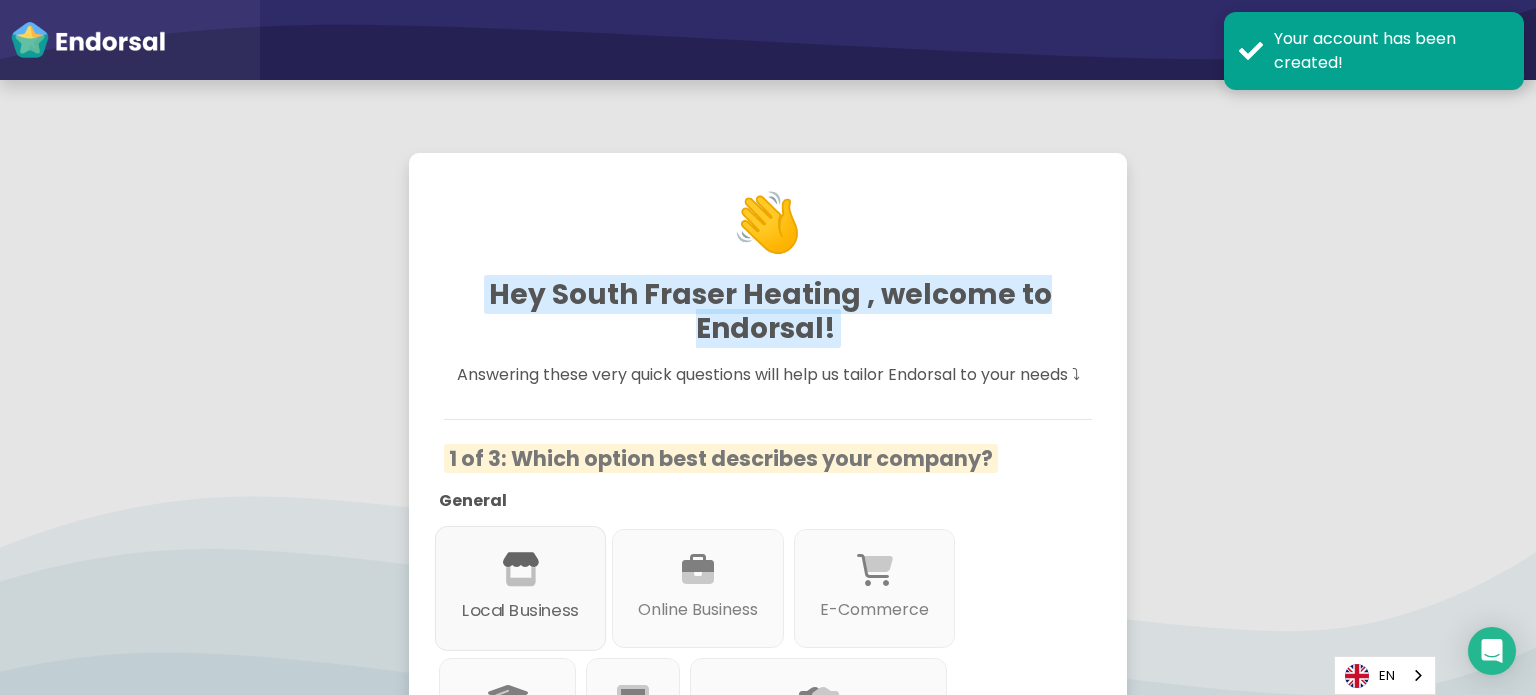 scroll, scrollTop: 0, scrollLeft: 0, axis: both 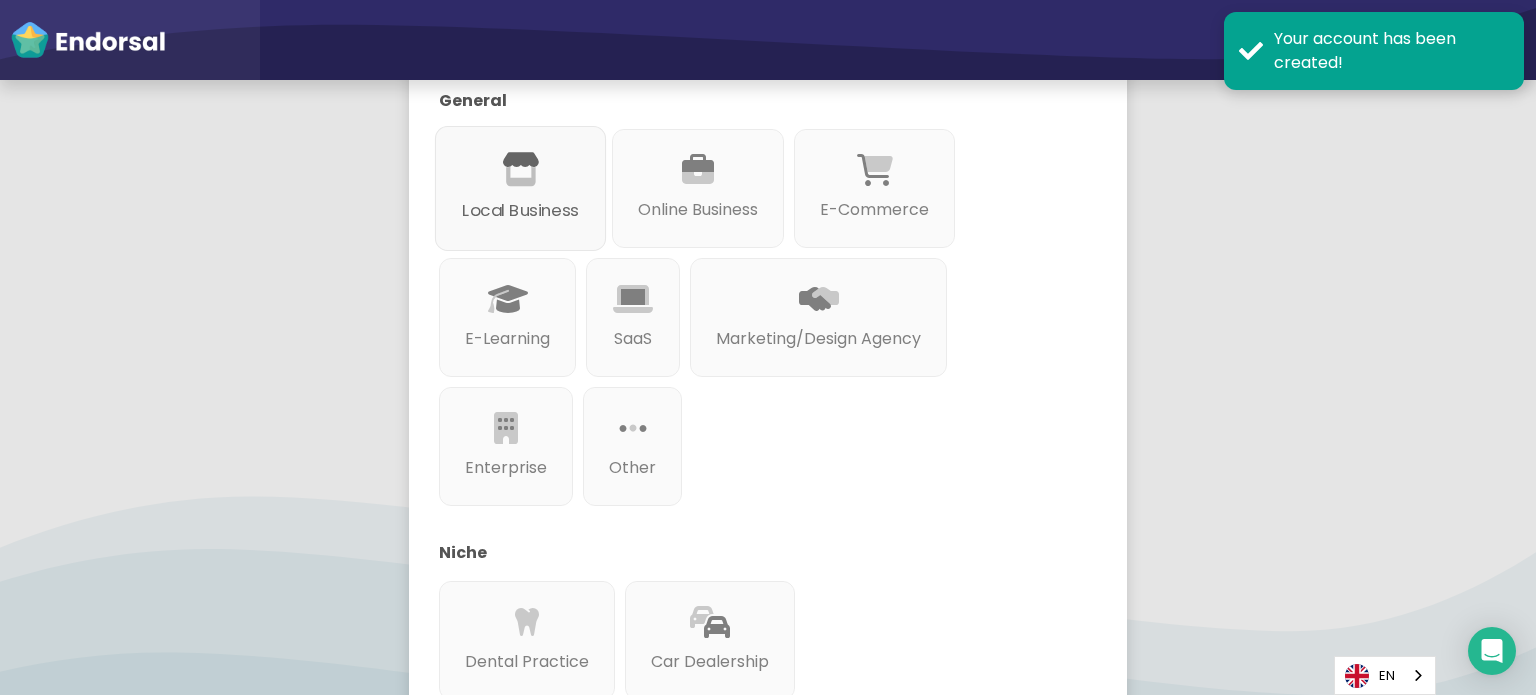 click on "Local Business" 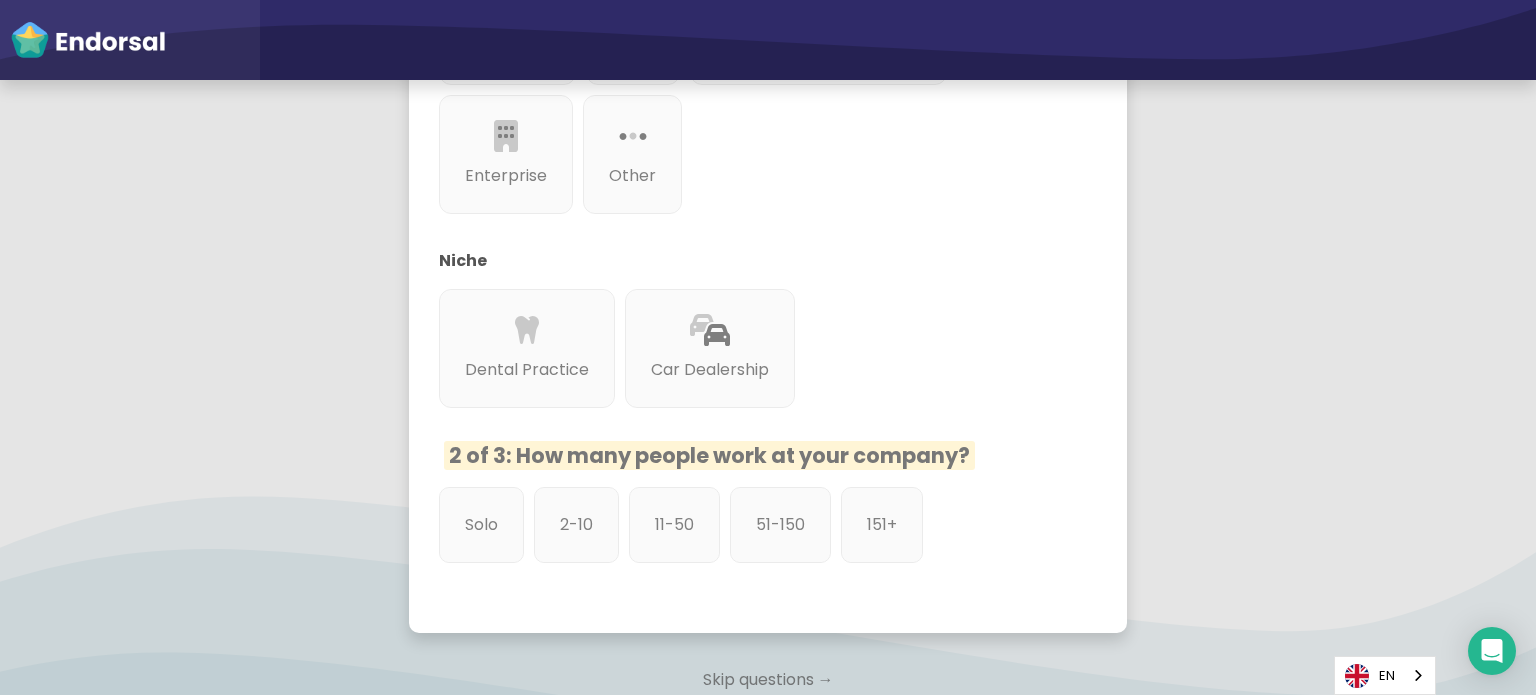 scroll, scrollTop: 700, scrollLeft: 0, axis: vertical 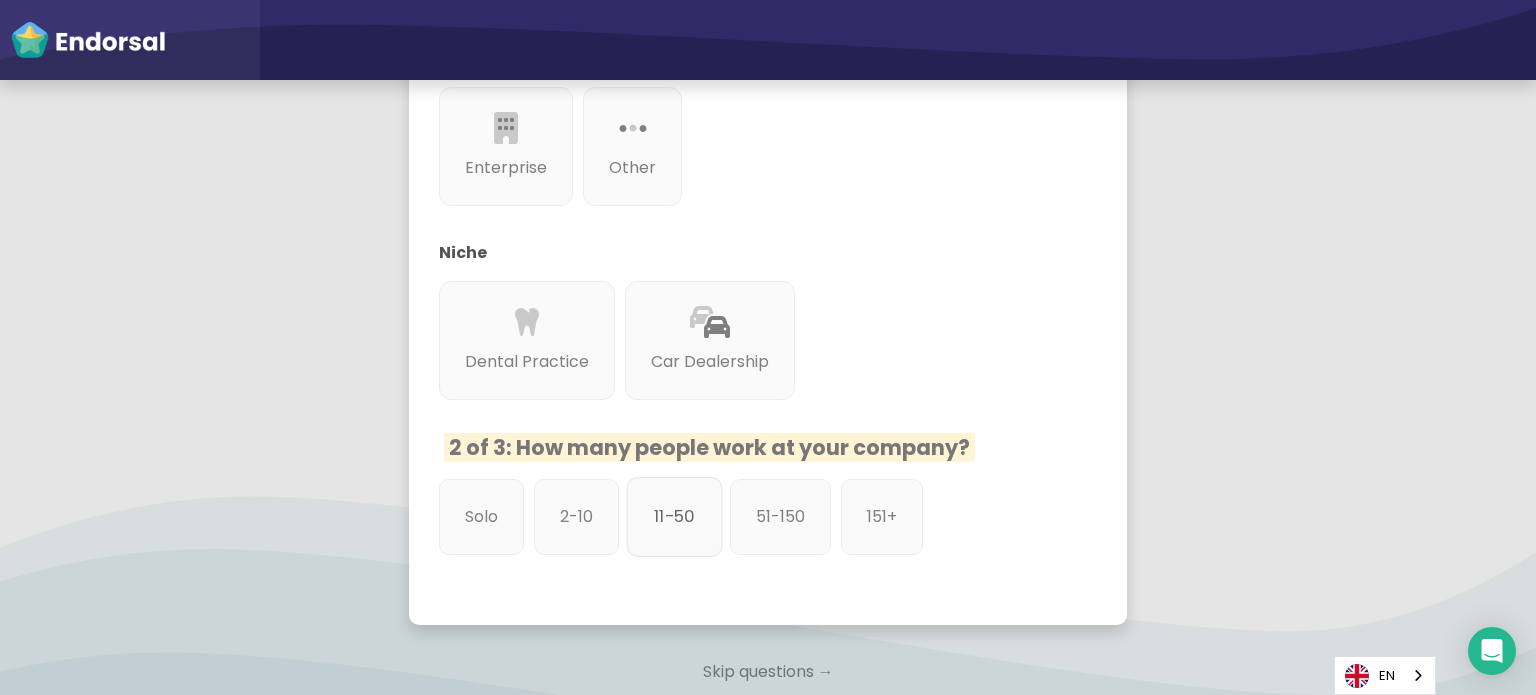 click on "11-50" 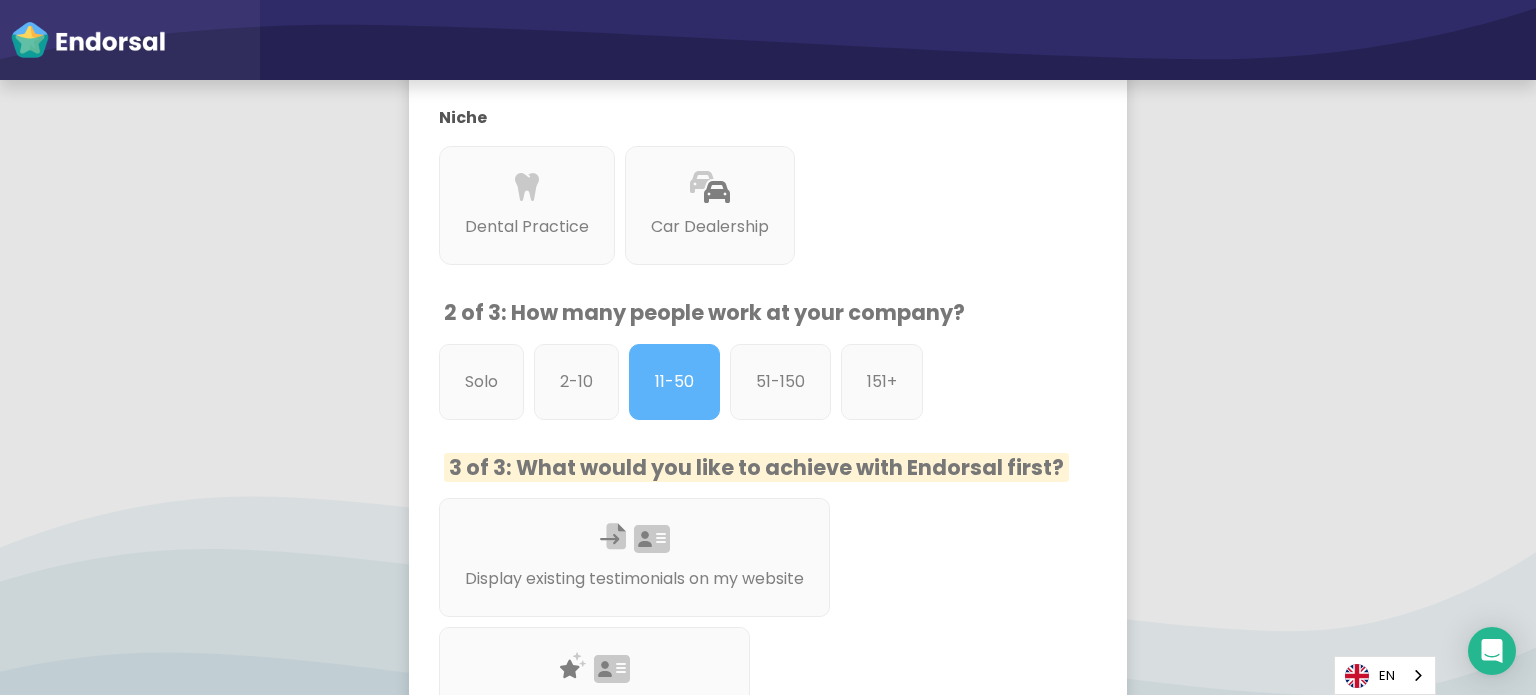 scroll, scrollTop: 1100, scrollLeft: 0, axis: vertical 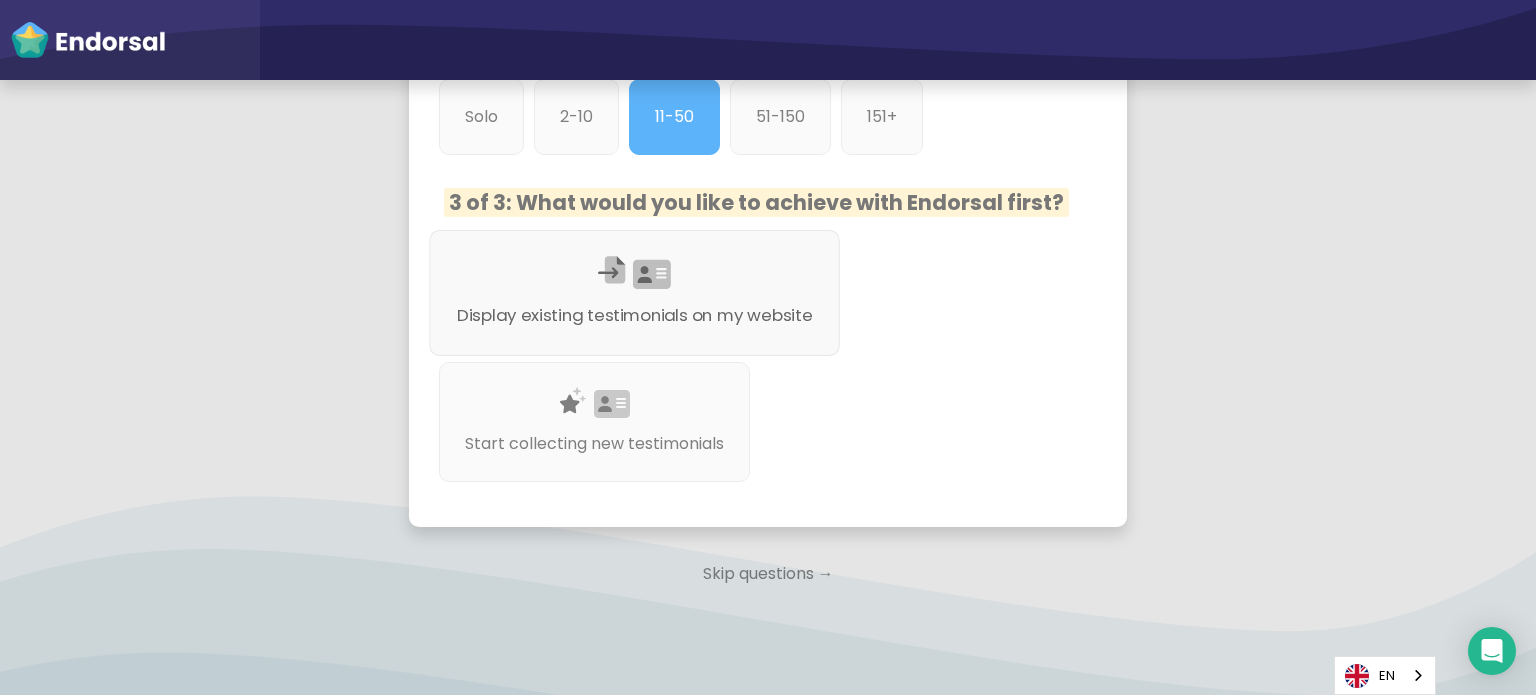 click 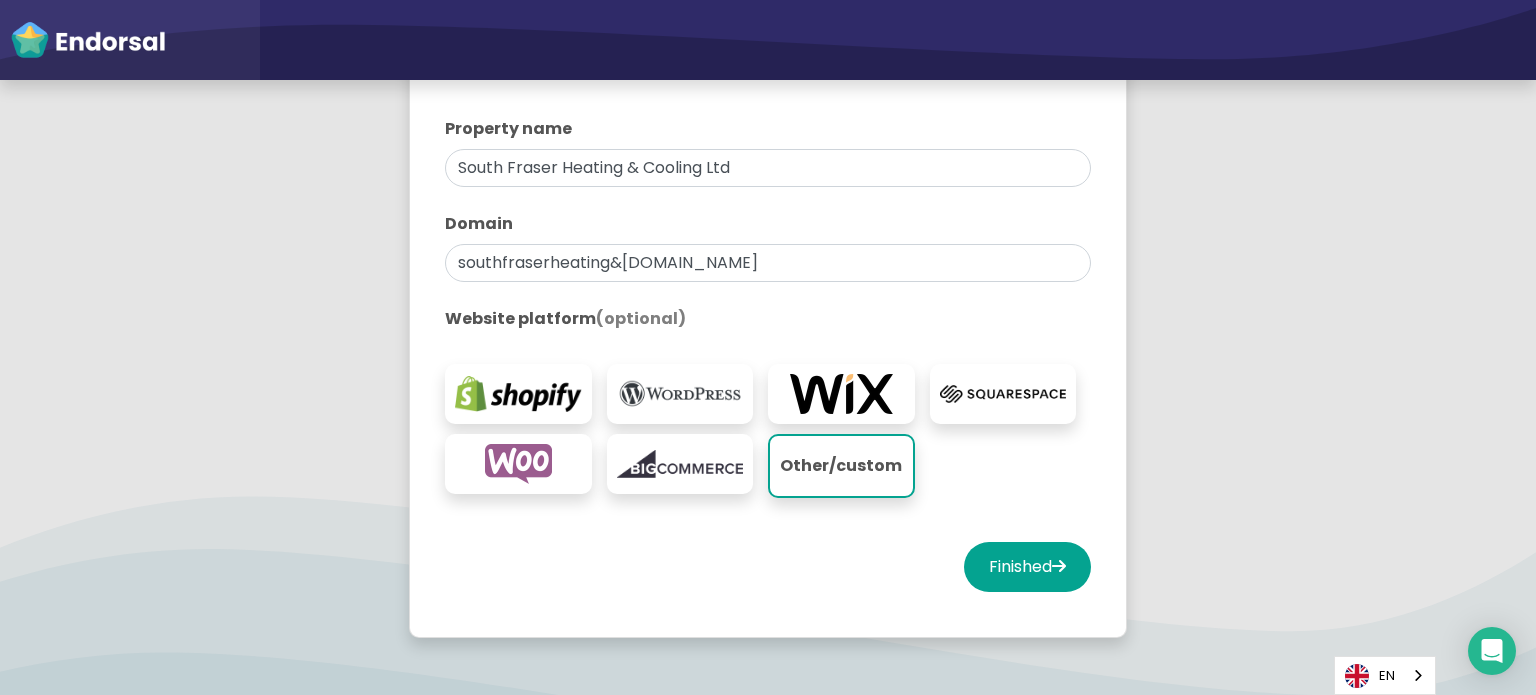 scroll, scrollTop: 490, scrollLeft: 0, axis: vertical 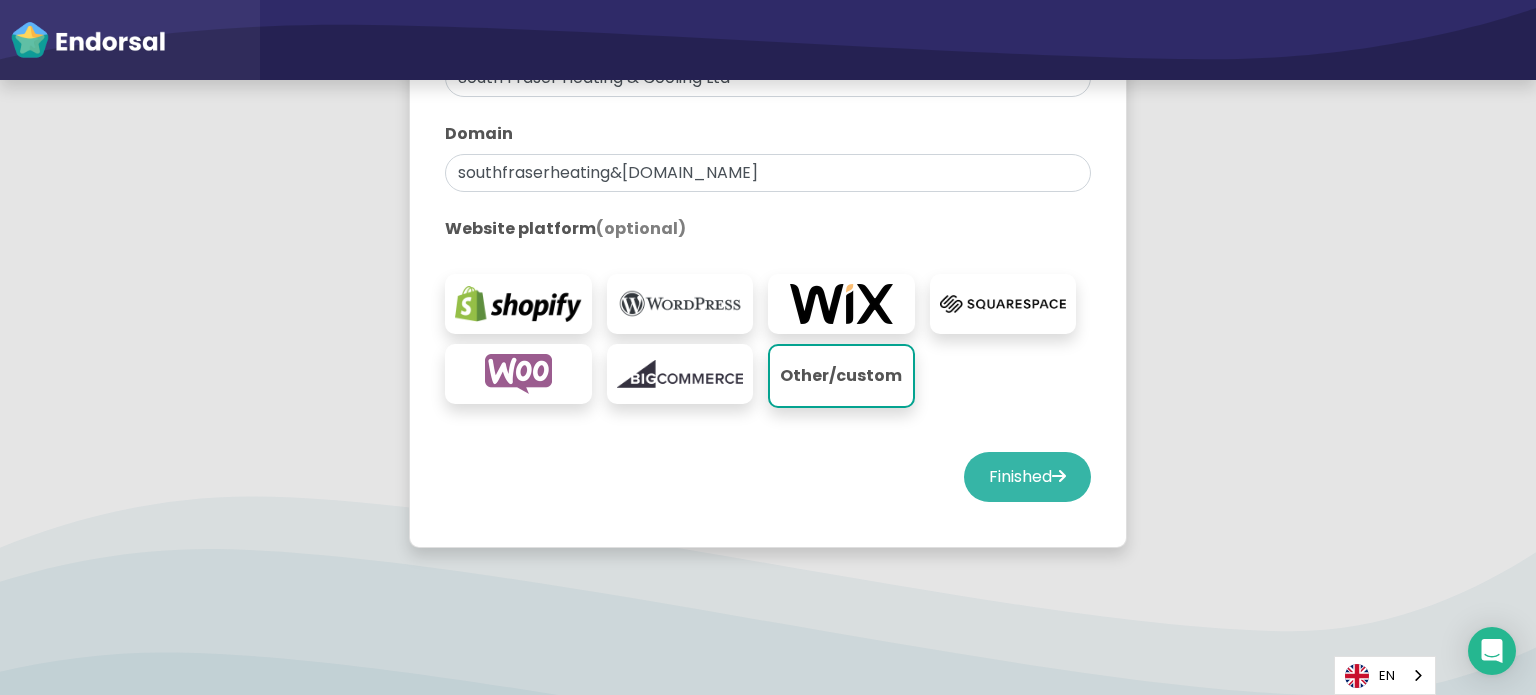 click 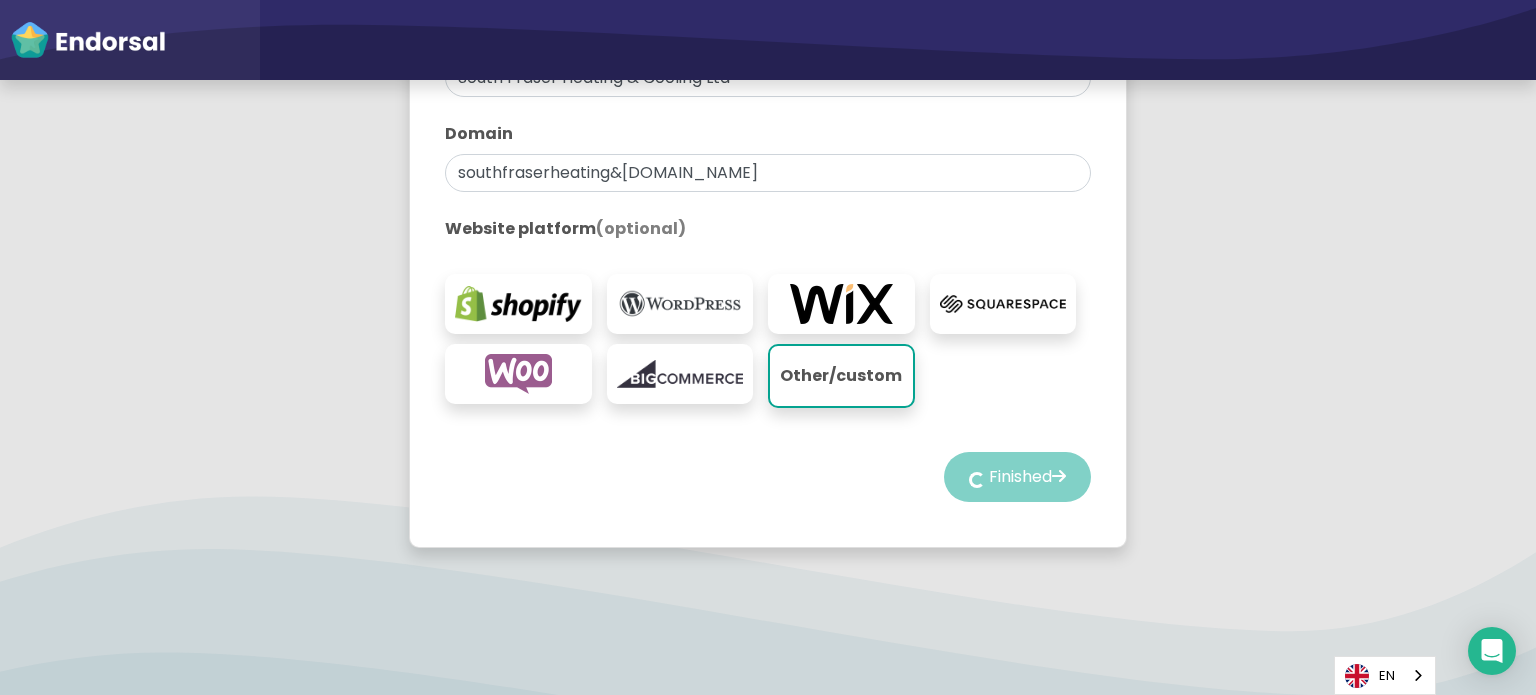 select on "14" 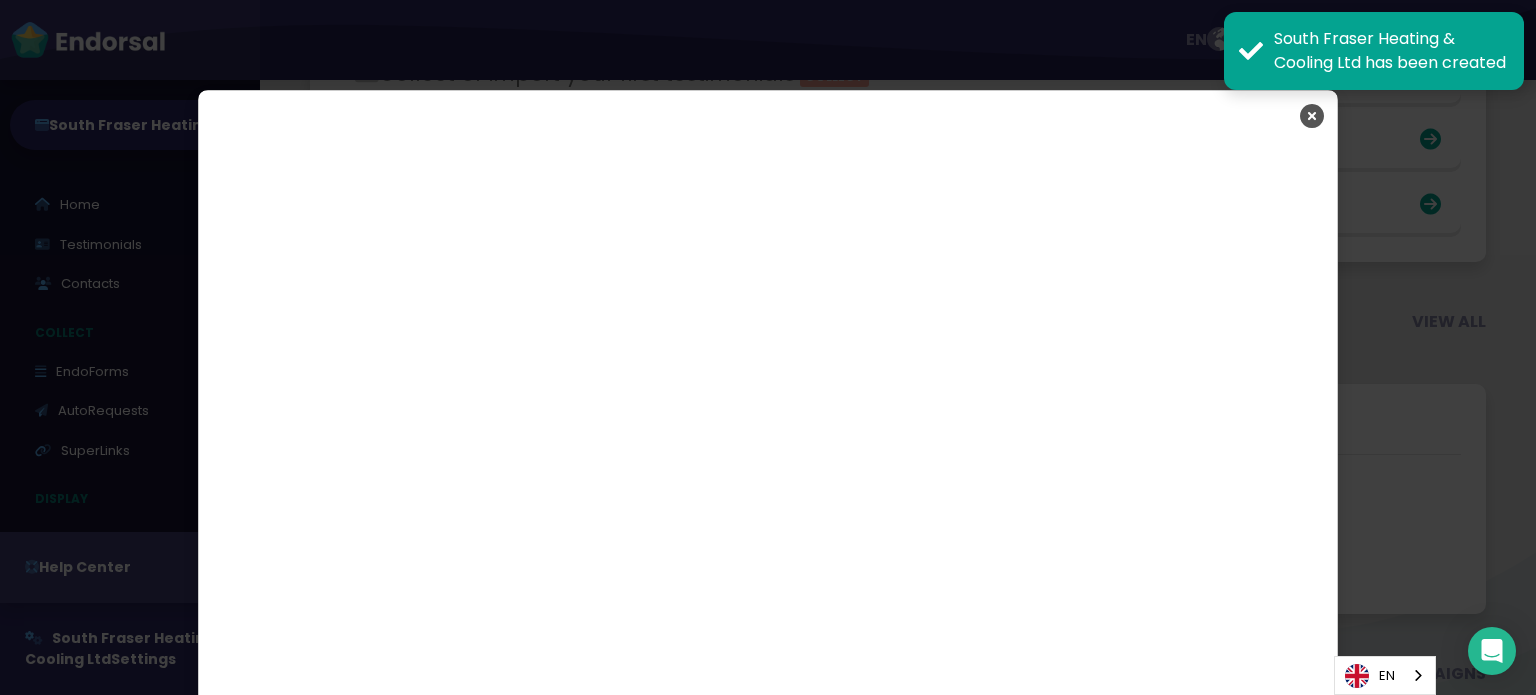 scroll, scrollTop: 3149, scrollLeft: 0, axis: vertical 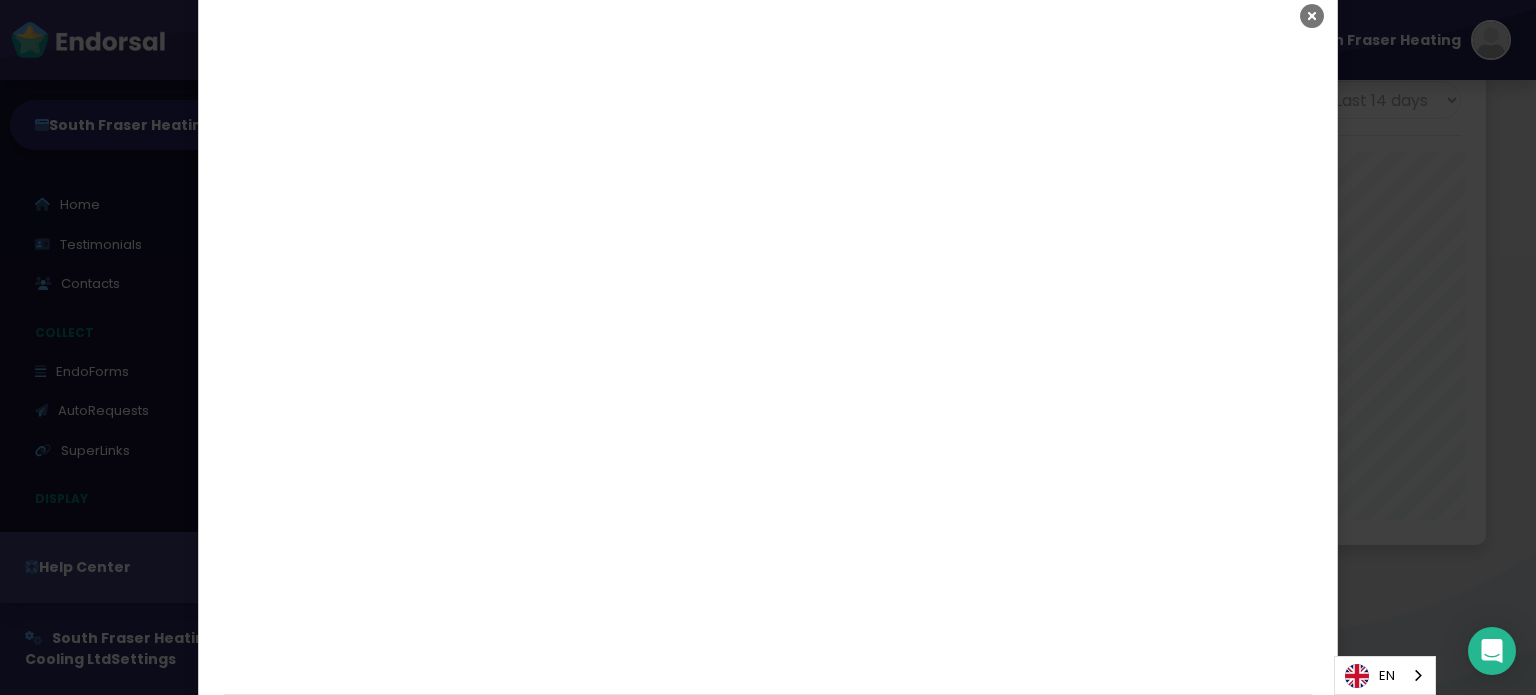 click at bounding box center (1312, 16) 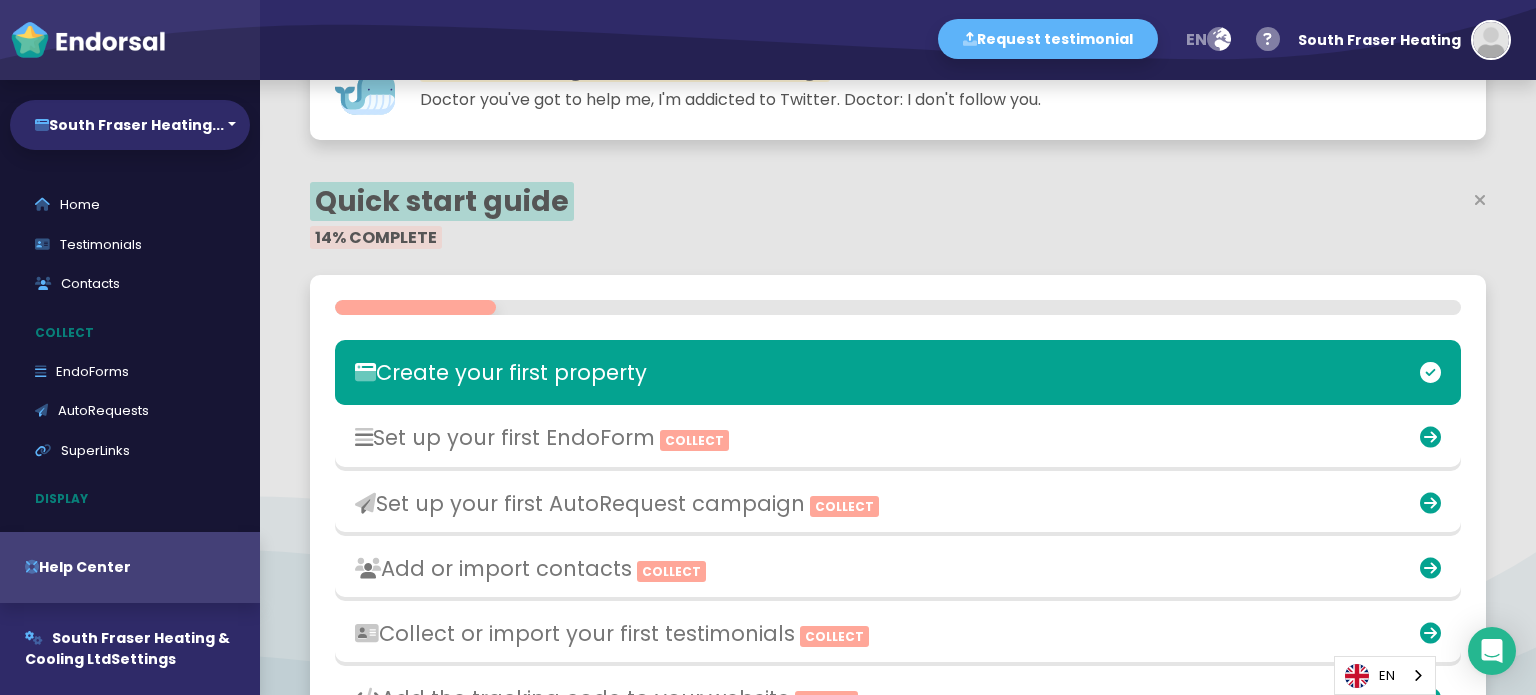 scroll, scrollTop: 0, scrollLeft: 0, axis: both 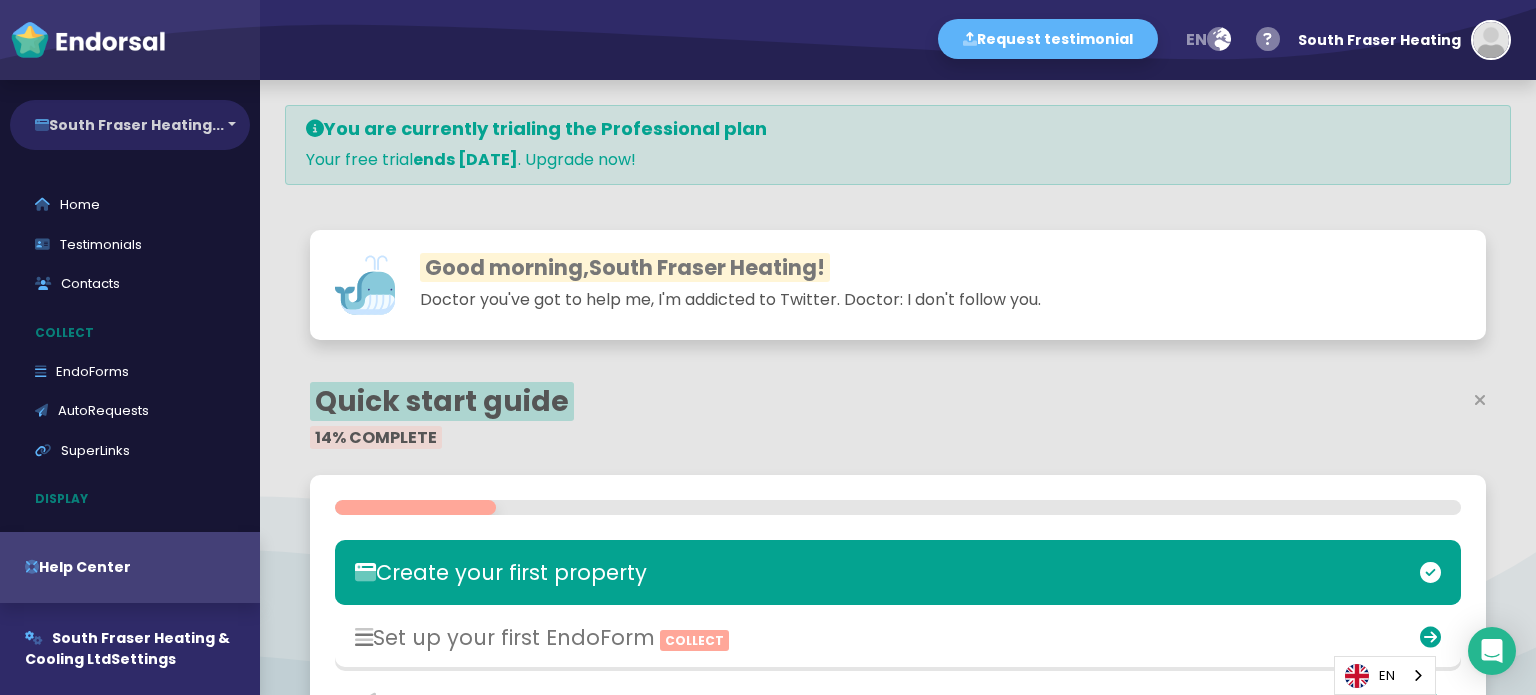 click on "South Fraser Heating..." at bounding box center [130, 125] 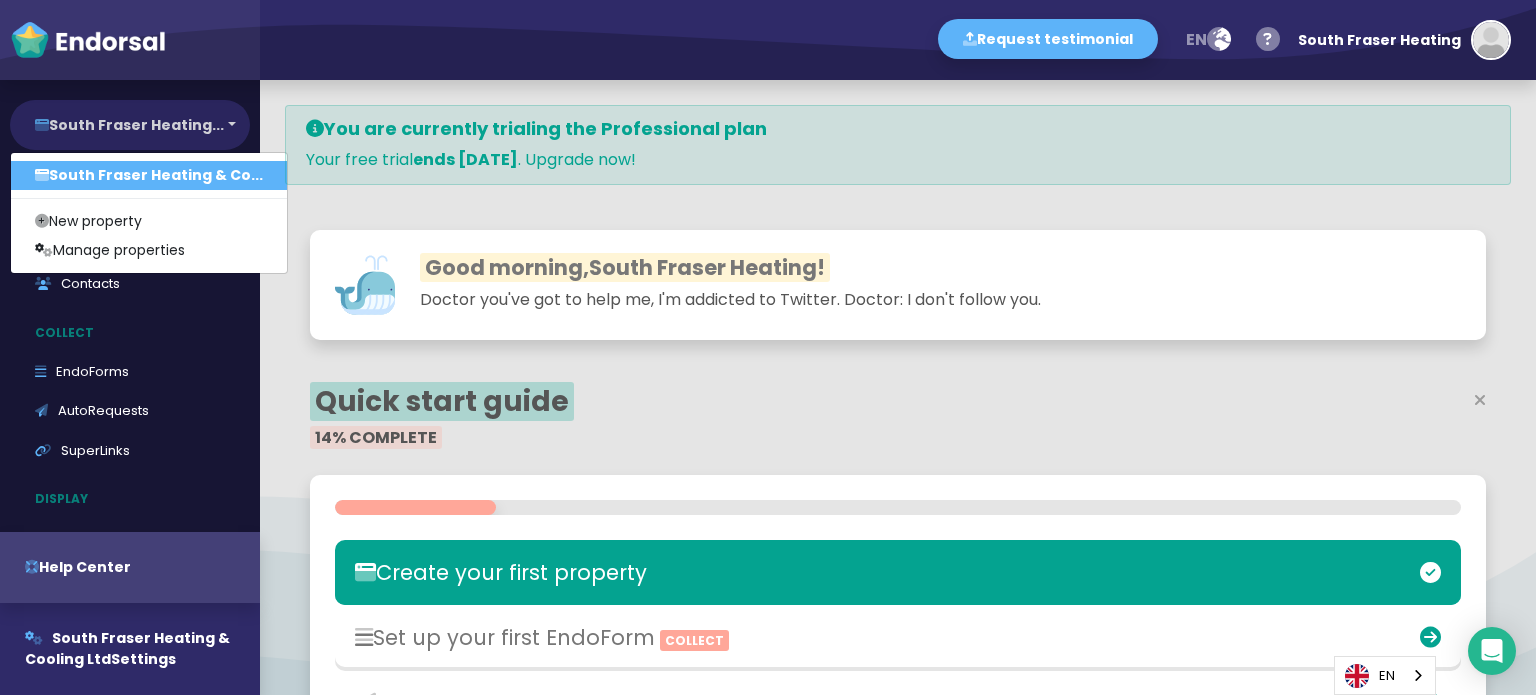 click on "South Fraser Heating..." at bounding box center (130, 125) 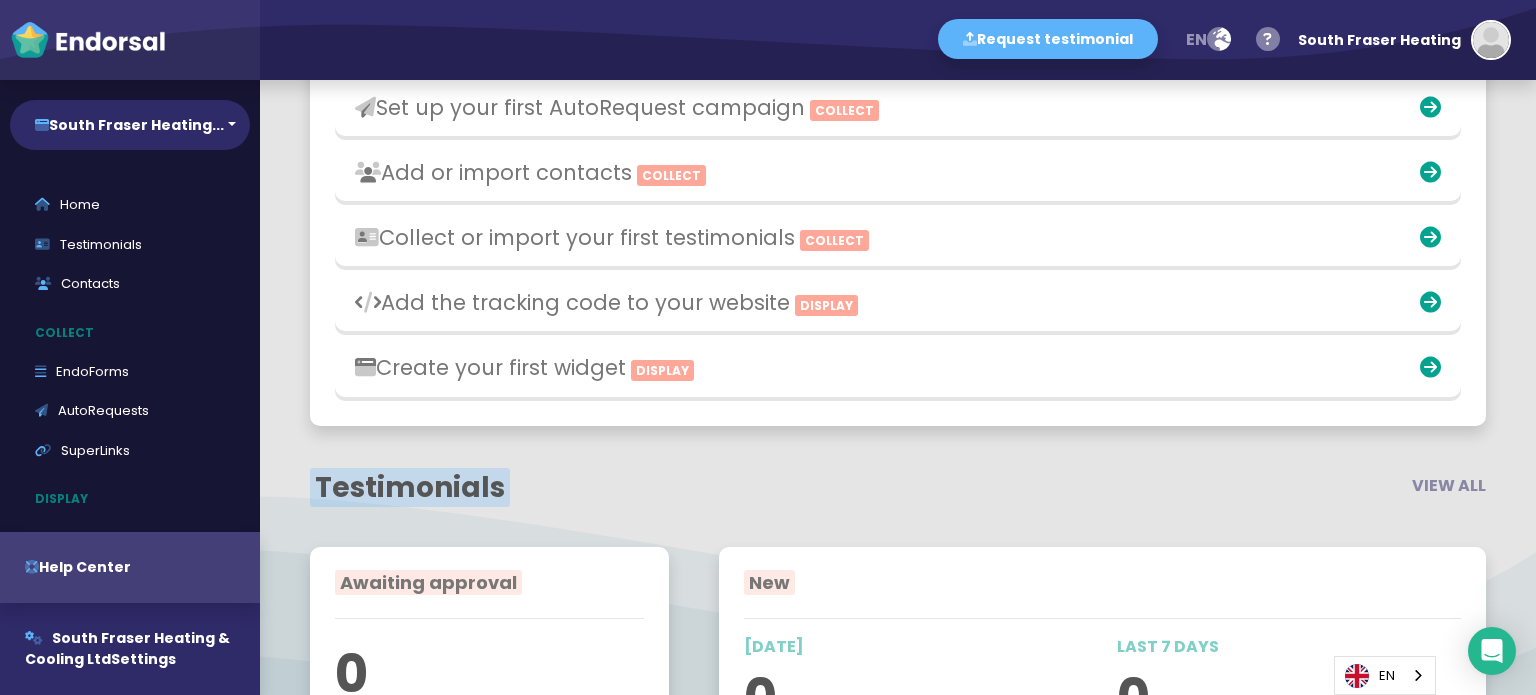 scroll, scrollTop: 200, scrollLeft: 0, axis: vertical 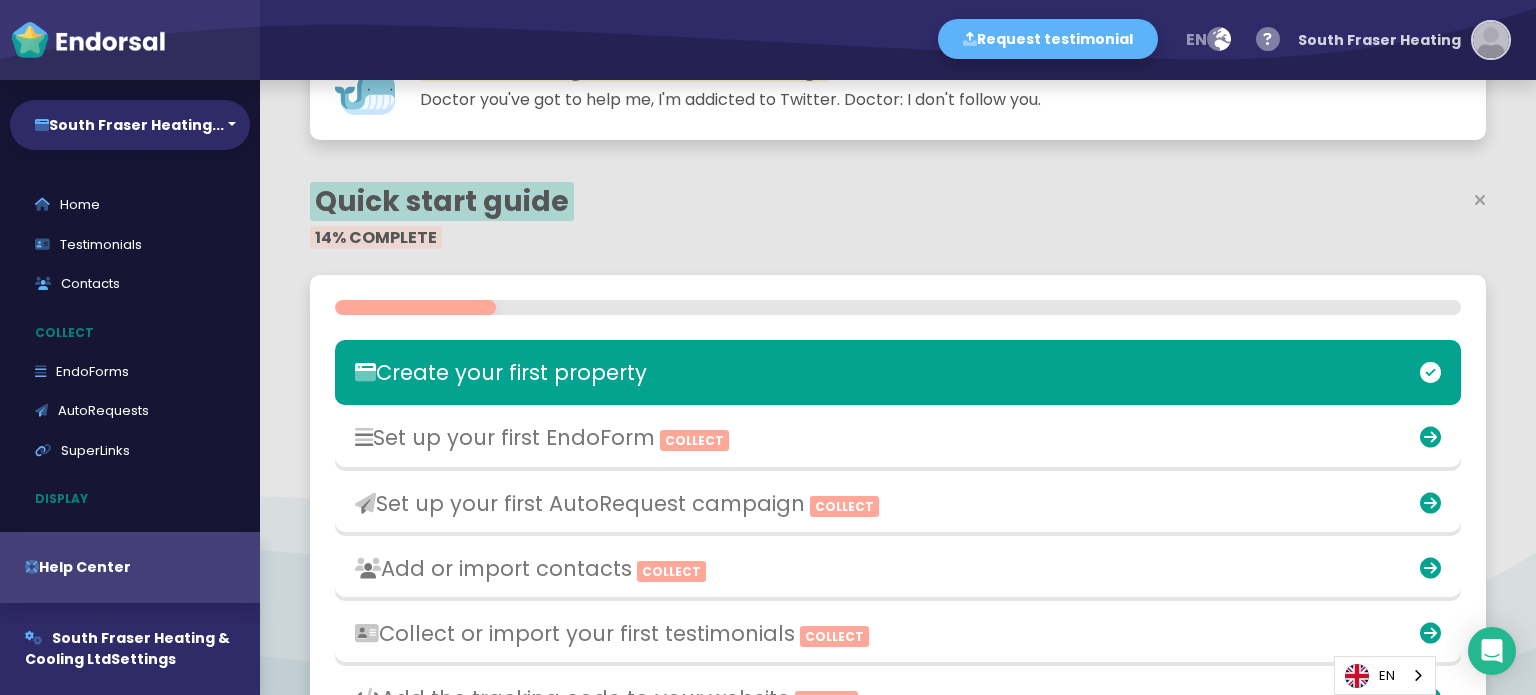 click at bounding box center [1491, 40] 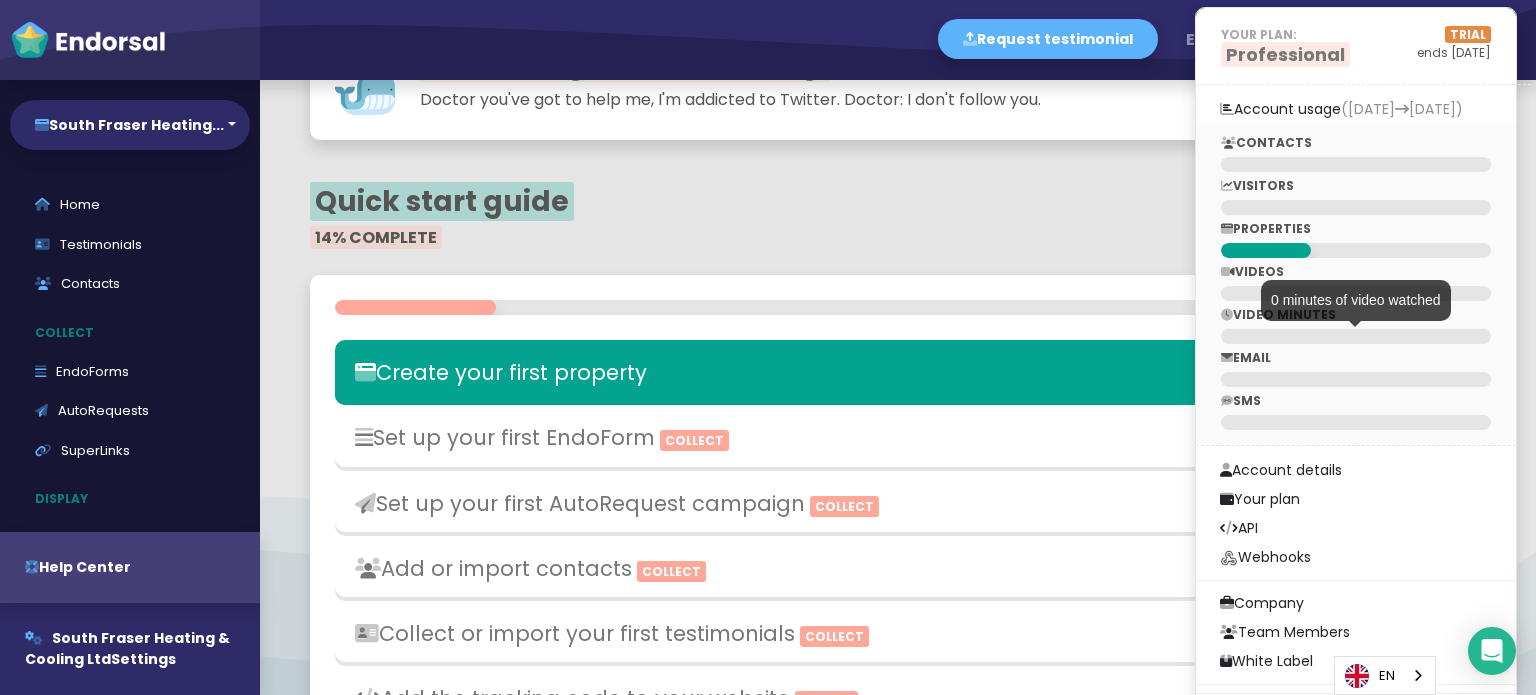 scroll, scrollTop: 600, scrollLeft: 0, axis: vertical 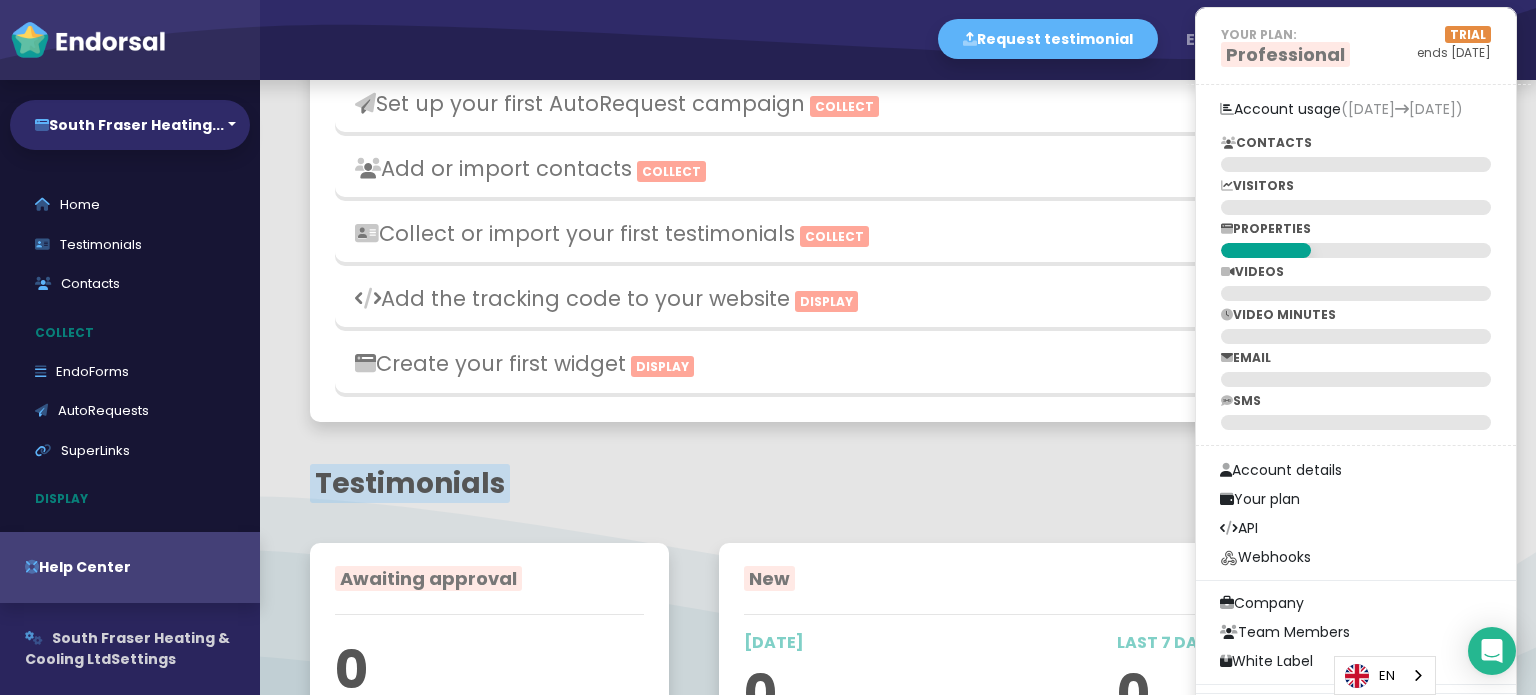 click on "South Fraser Heating & Cooling Ltd  Settings" at bounding box center (130, 649) 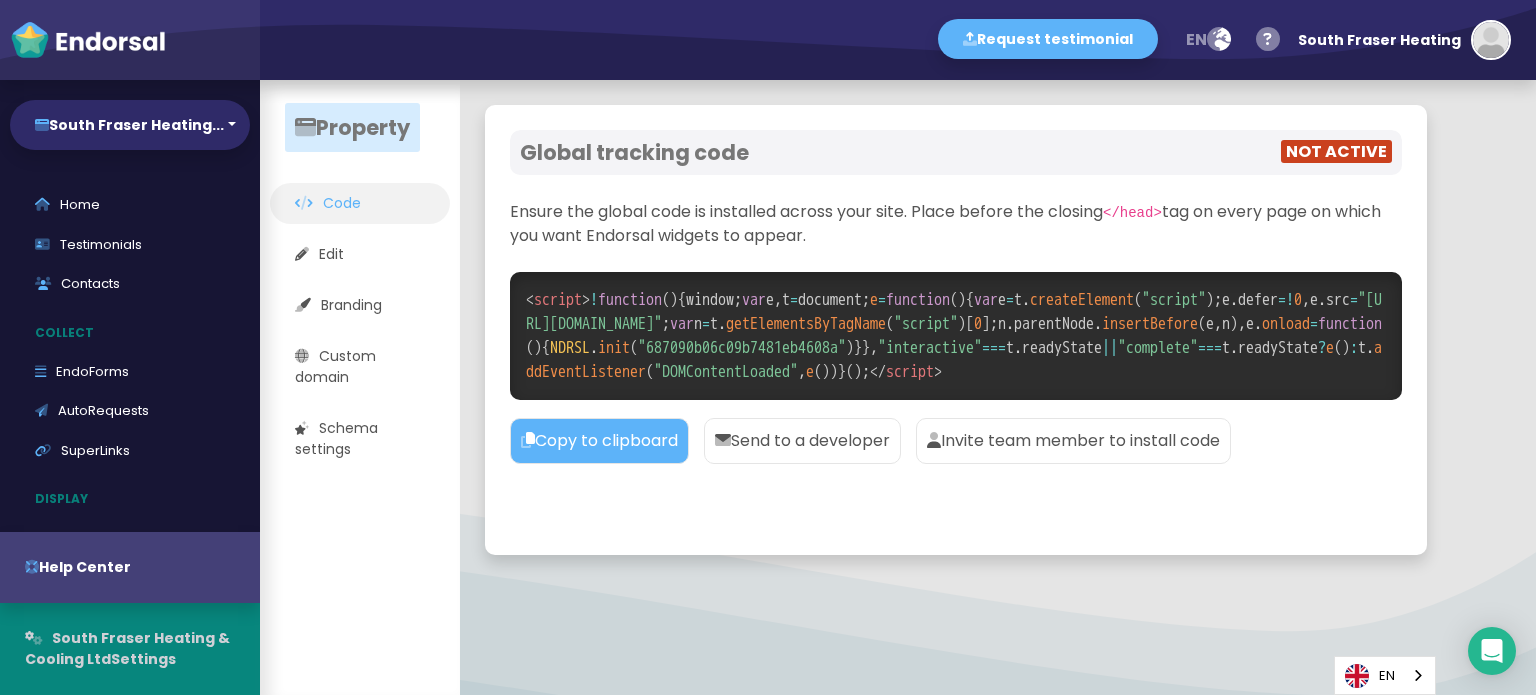scroll, scrollTop: 0, scrollLeft: 0, axis: both 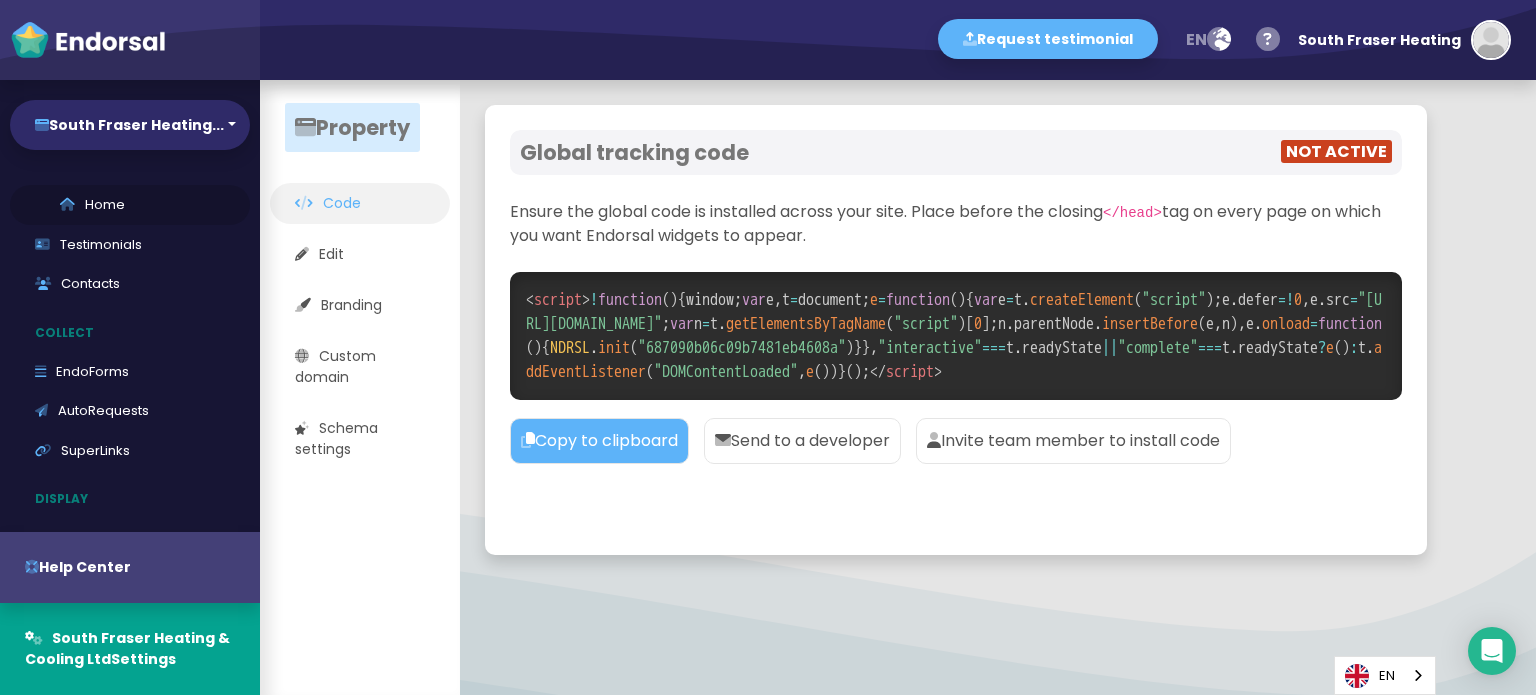 click on "Home" at bounding box center (130, 205) 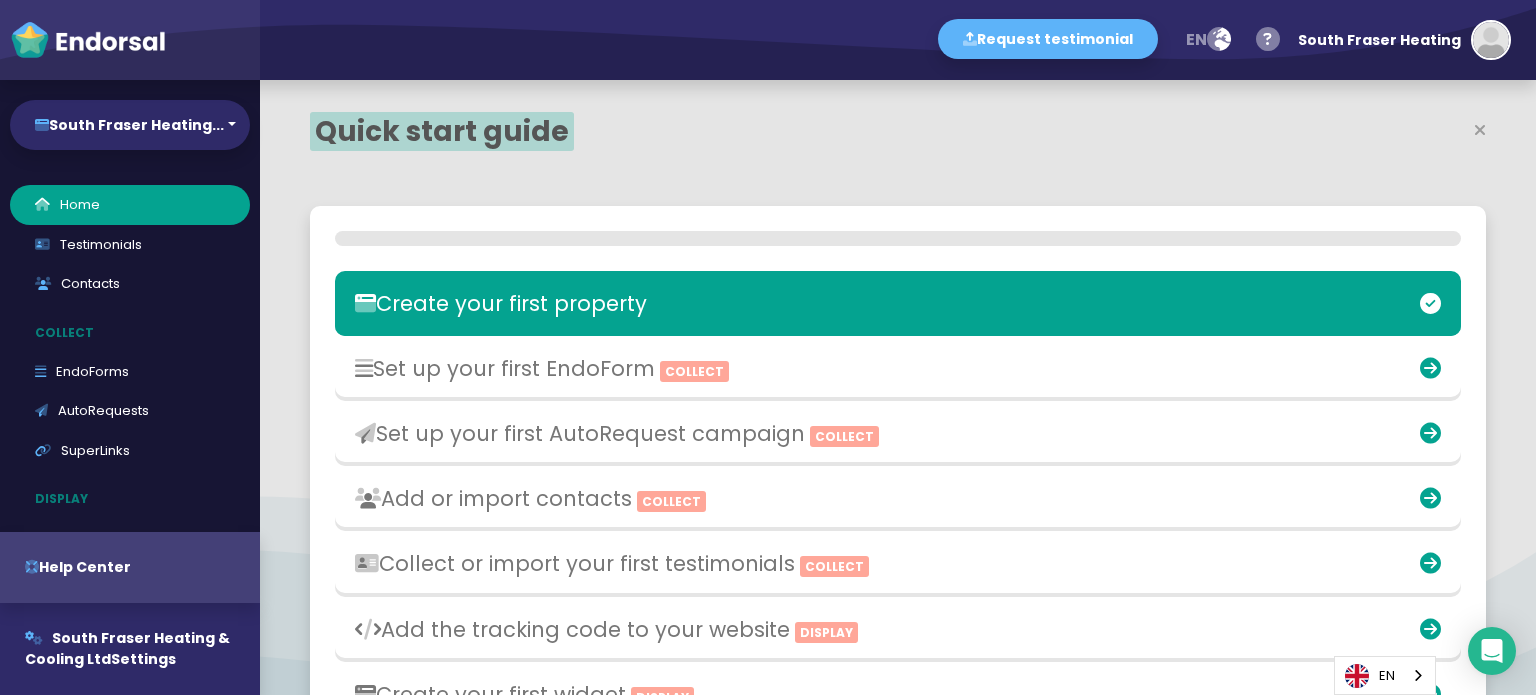 scroll, scrollTop: 999511, scrollLeft: 999242, axis: both 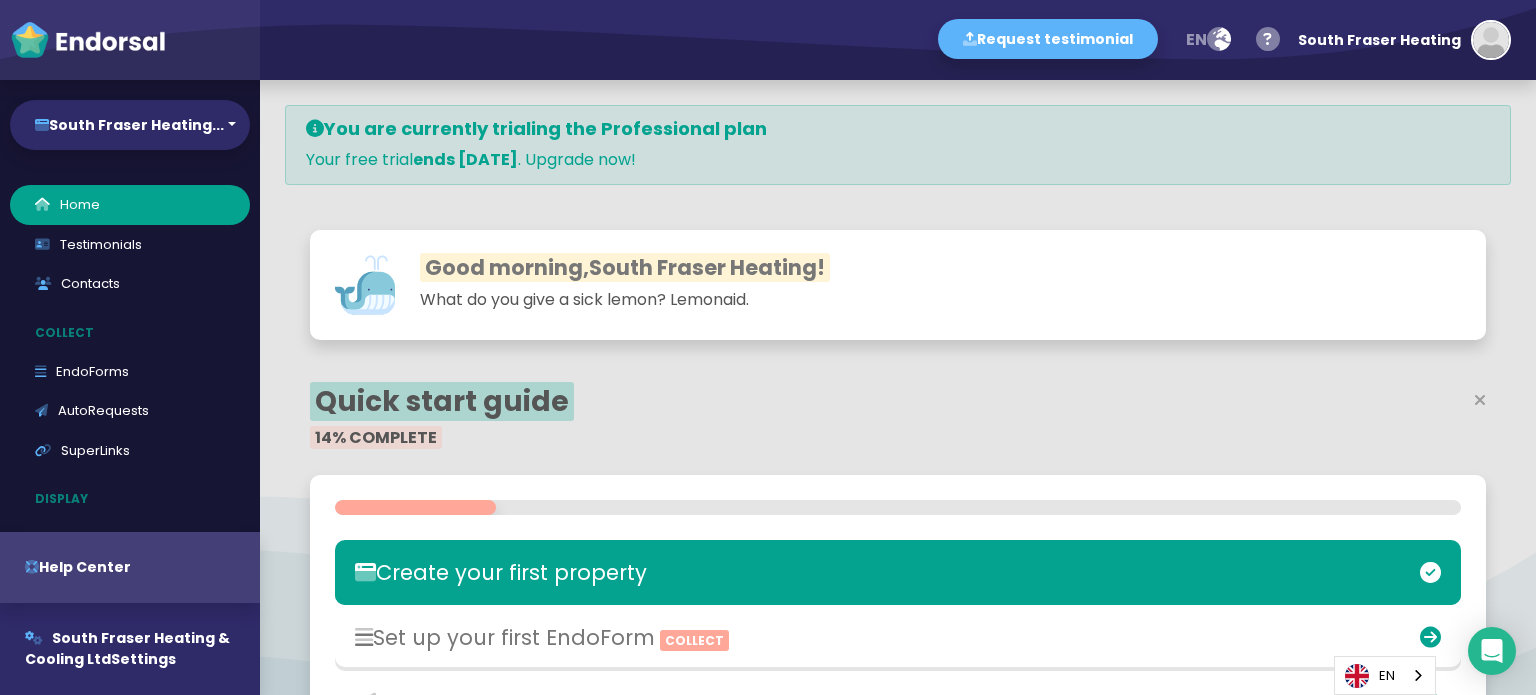 click at bounding box center [1192, 418] 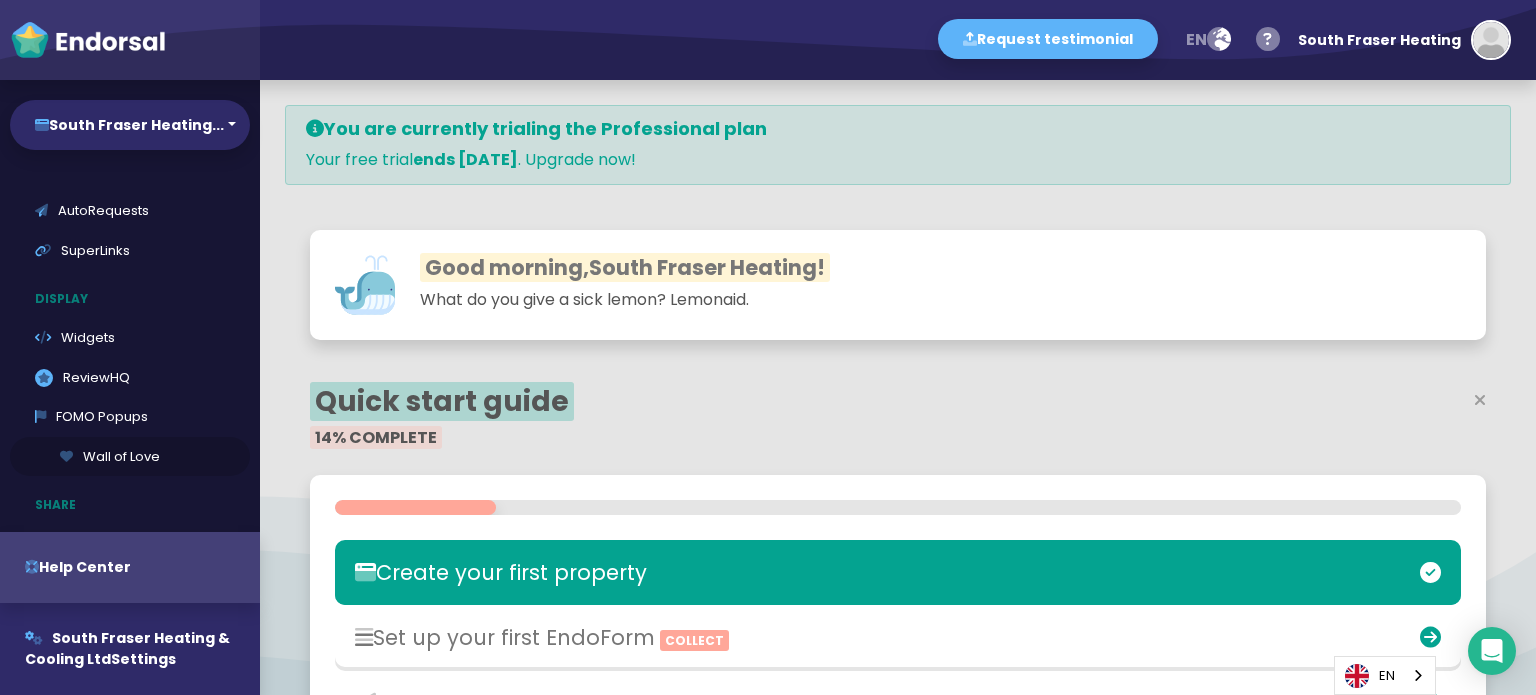 scroll, scrollTop: 460, scrollLeft: 0, axis: vertical 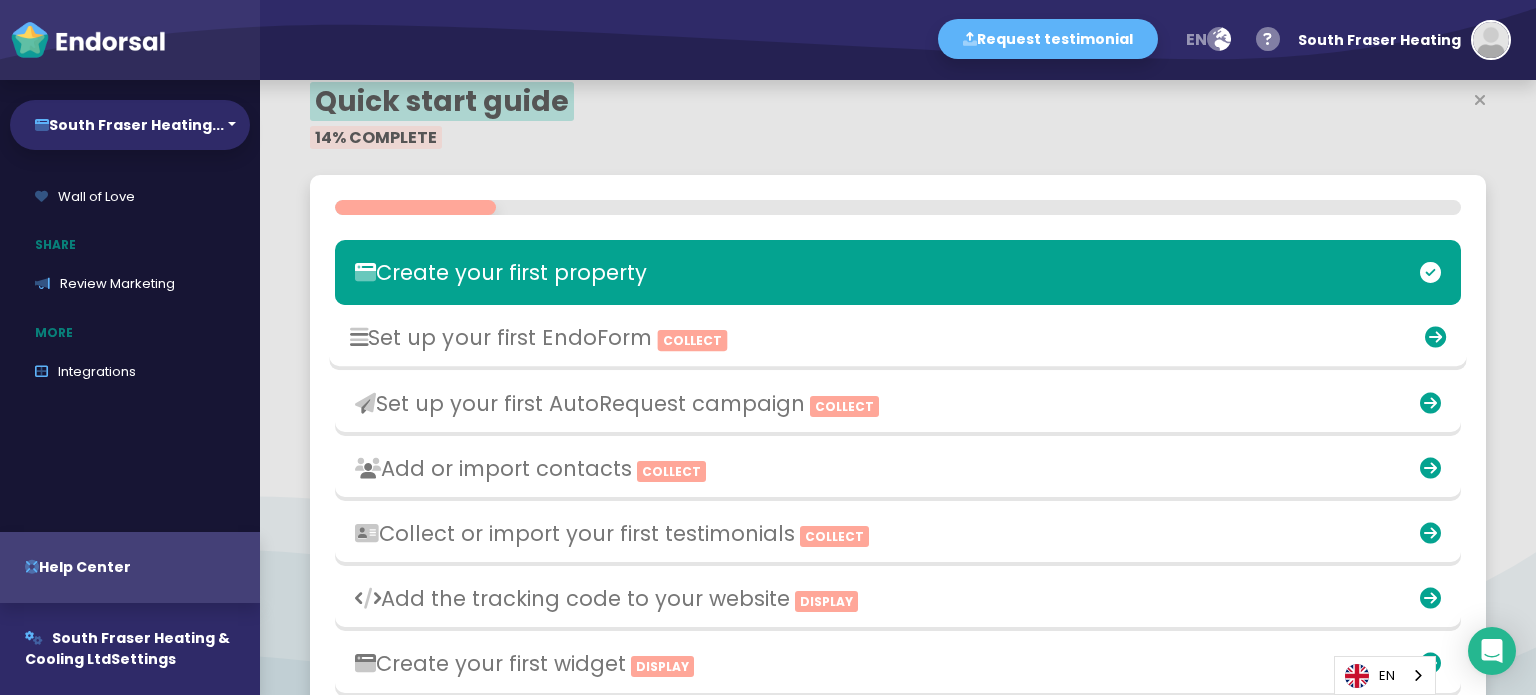 click on "Set up your first EndoForm  Collect" at bounding box center [712, 337] 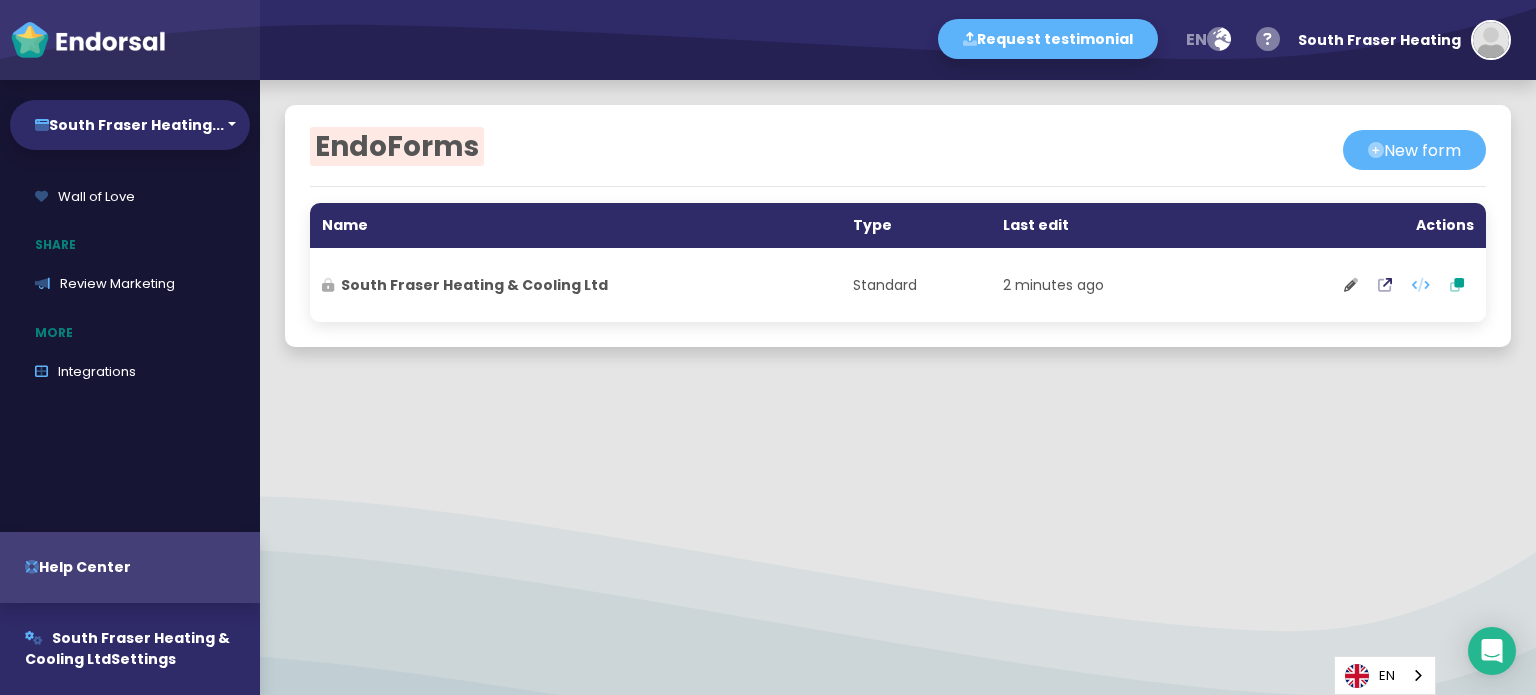 scroll, scrollTop: 0, scrollLeft: 0, axis: both 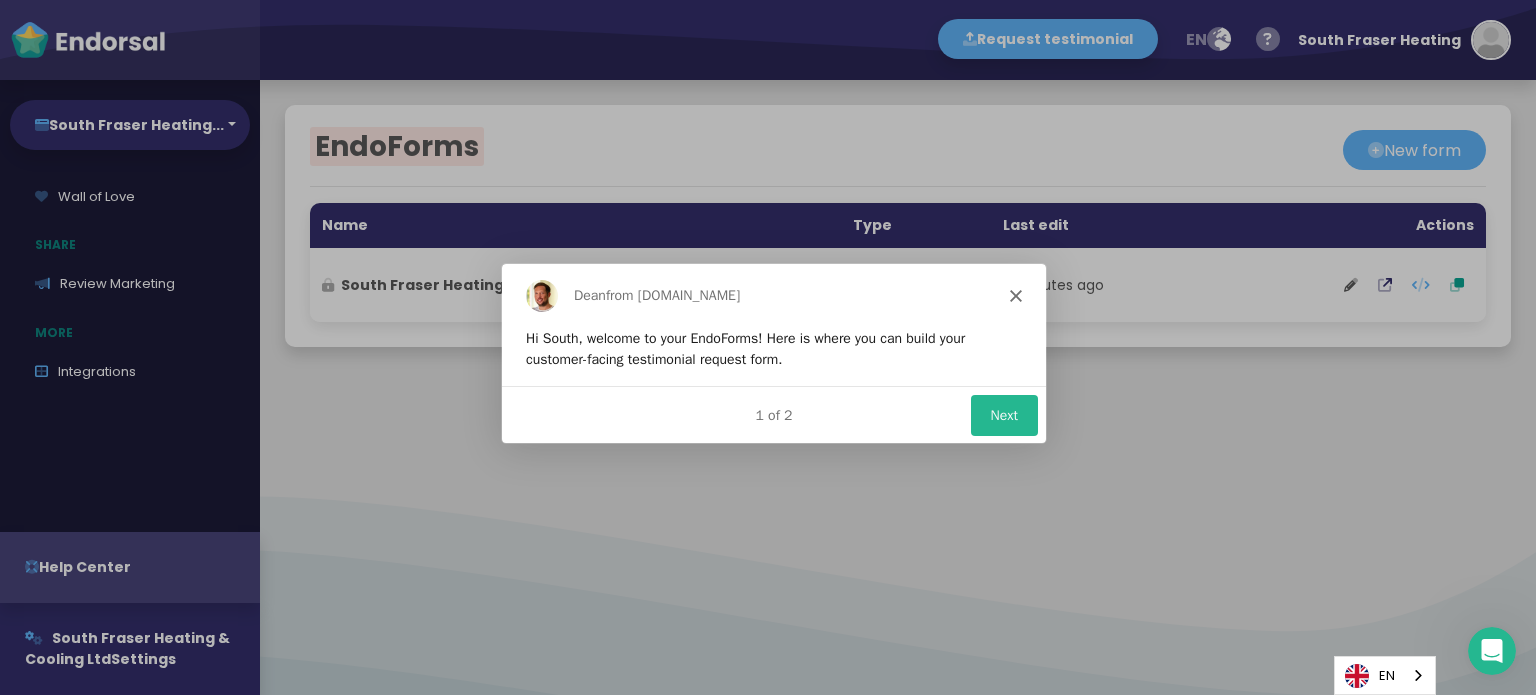 click on "Next" at bounding box center (1003, 413) 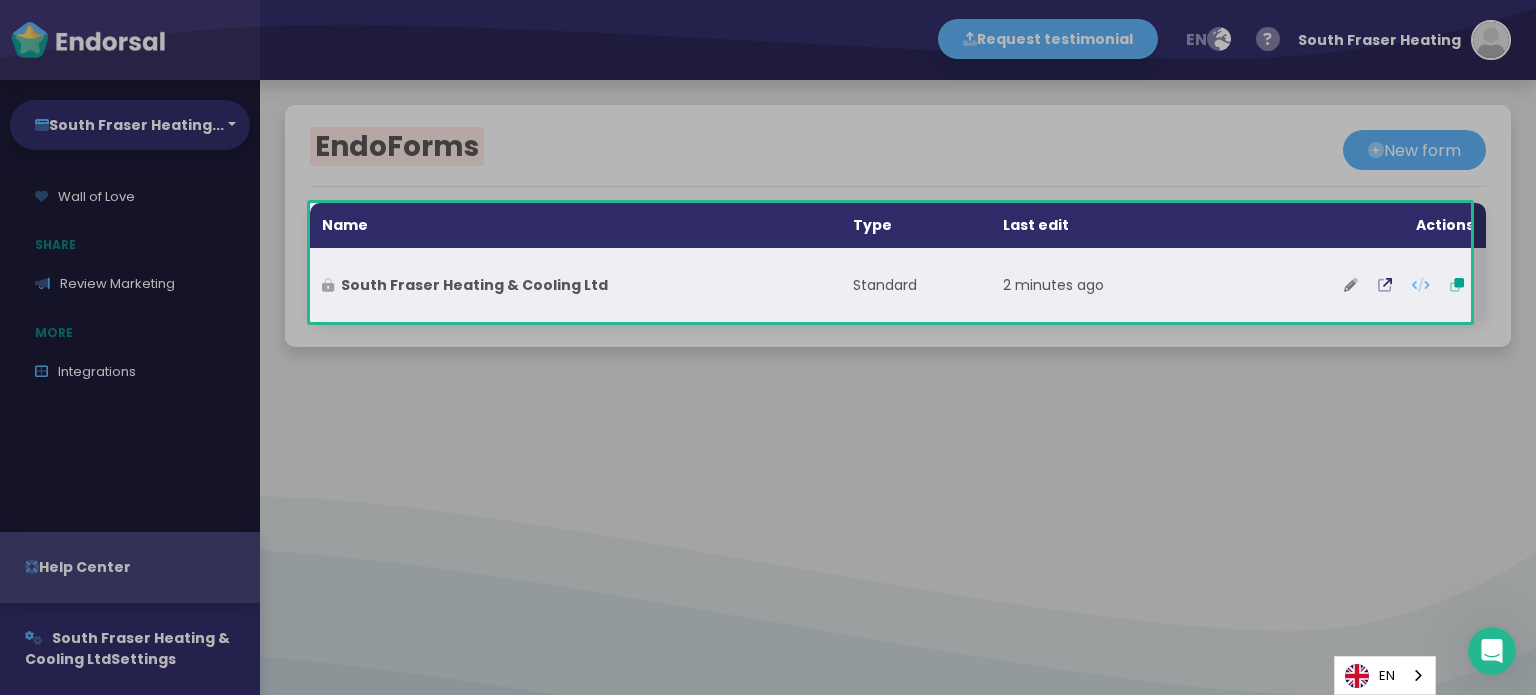 scroll, scrollTop: 0, scrollLeft: 0, axis: both 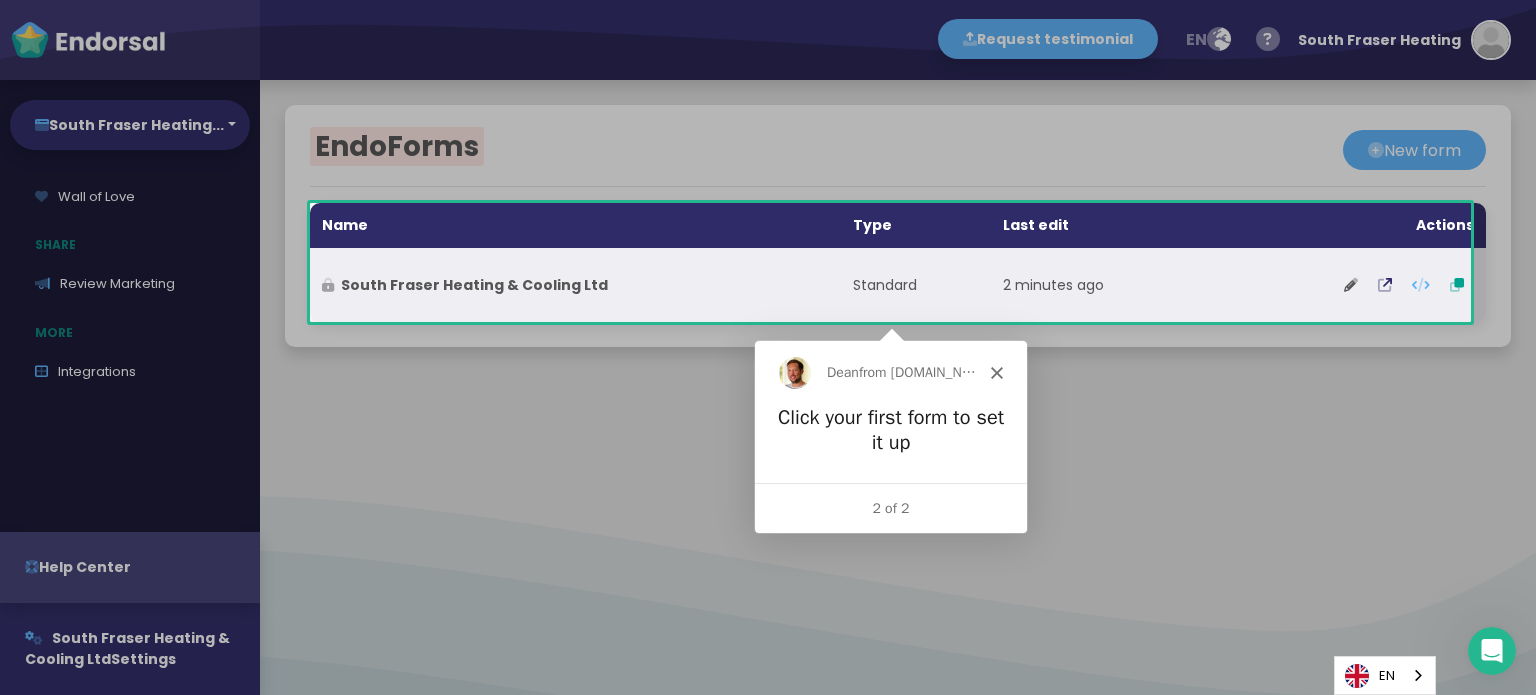 click 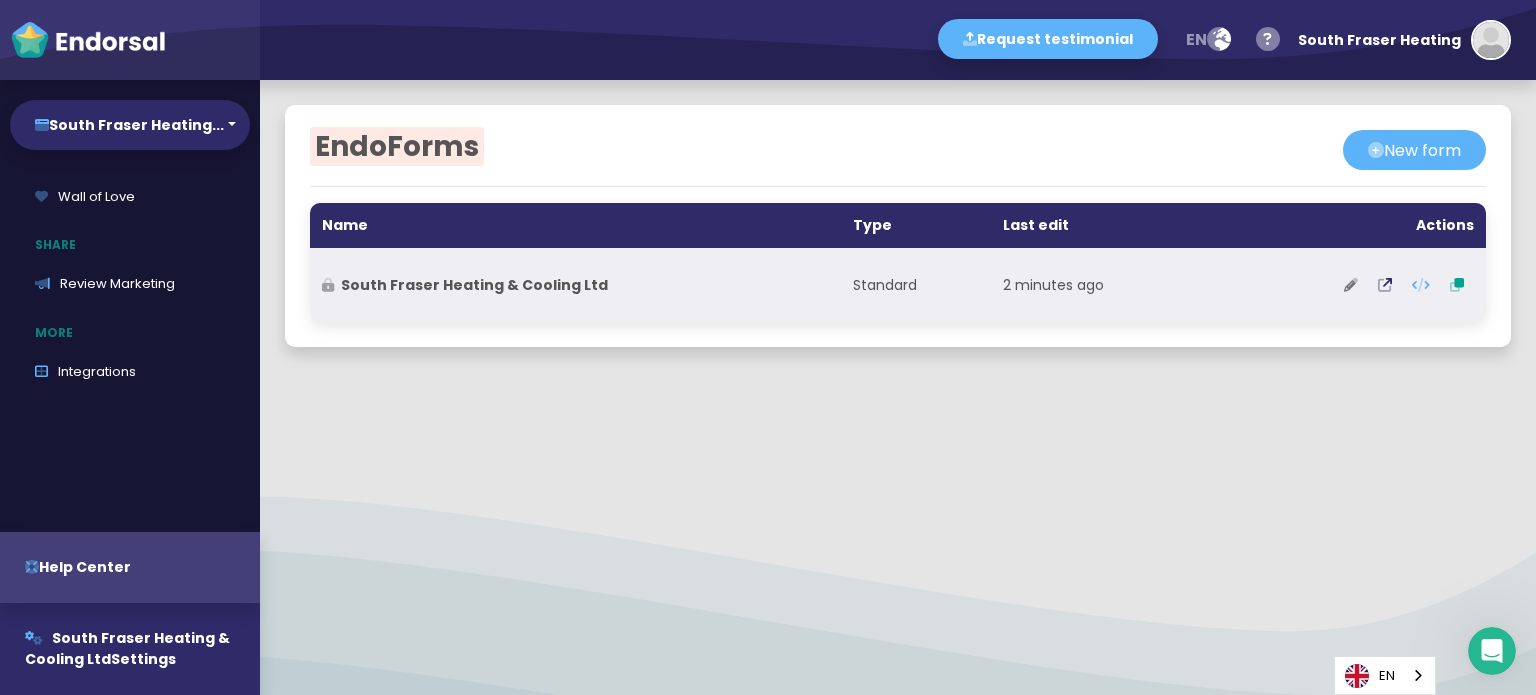 click 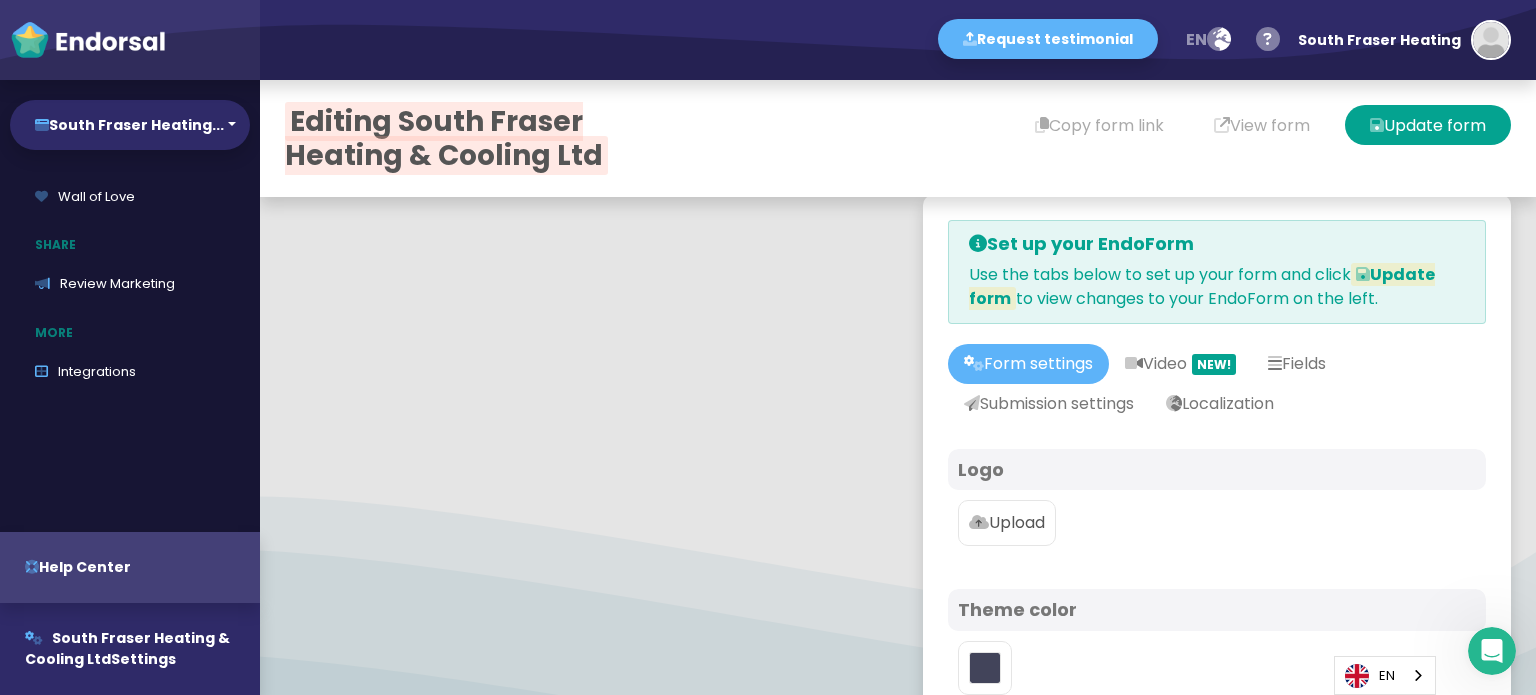 type on "#5DB3F9" 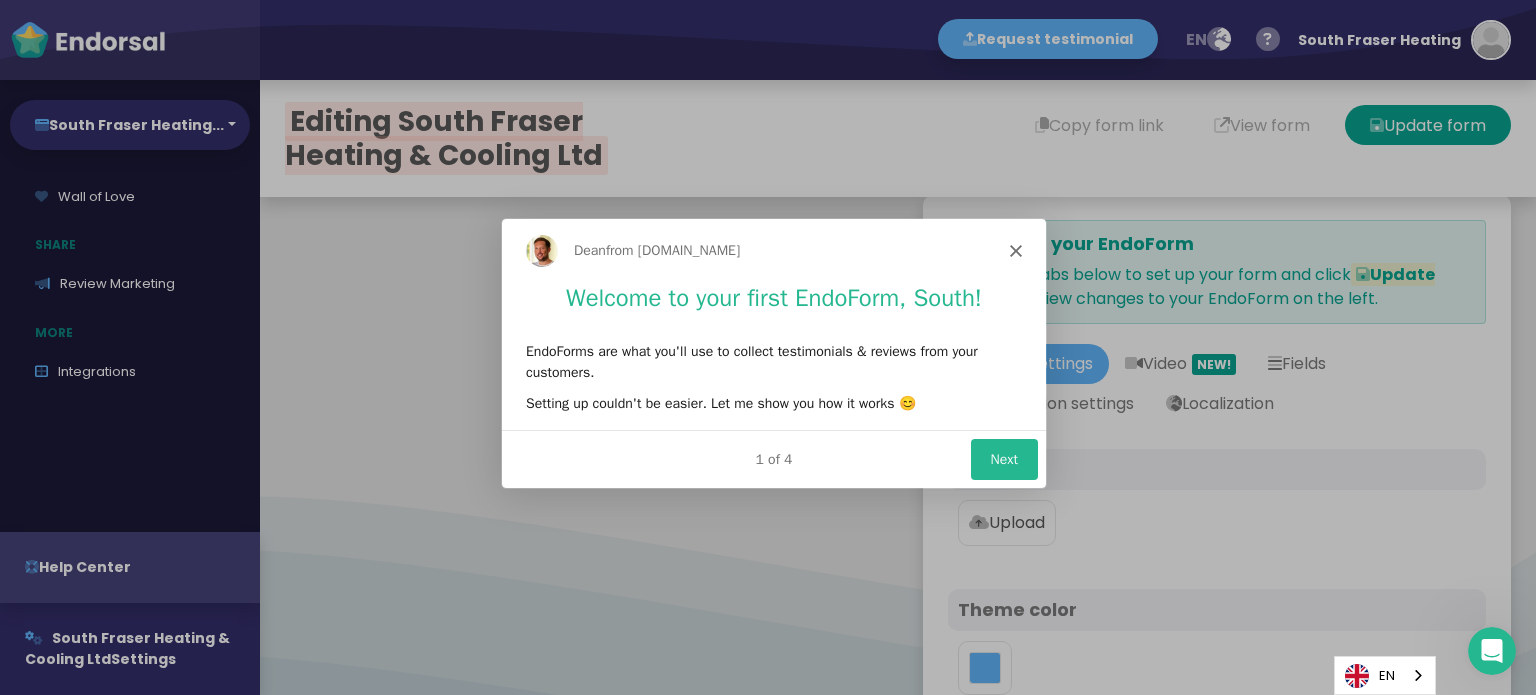 scroll, scrollTop: 0, scrollLeft: 0, axis: both 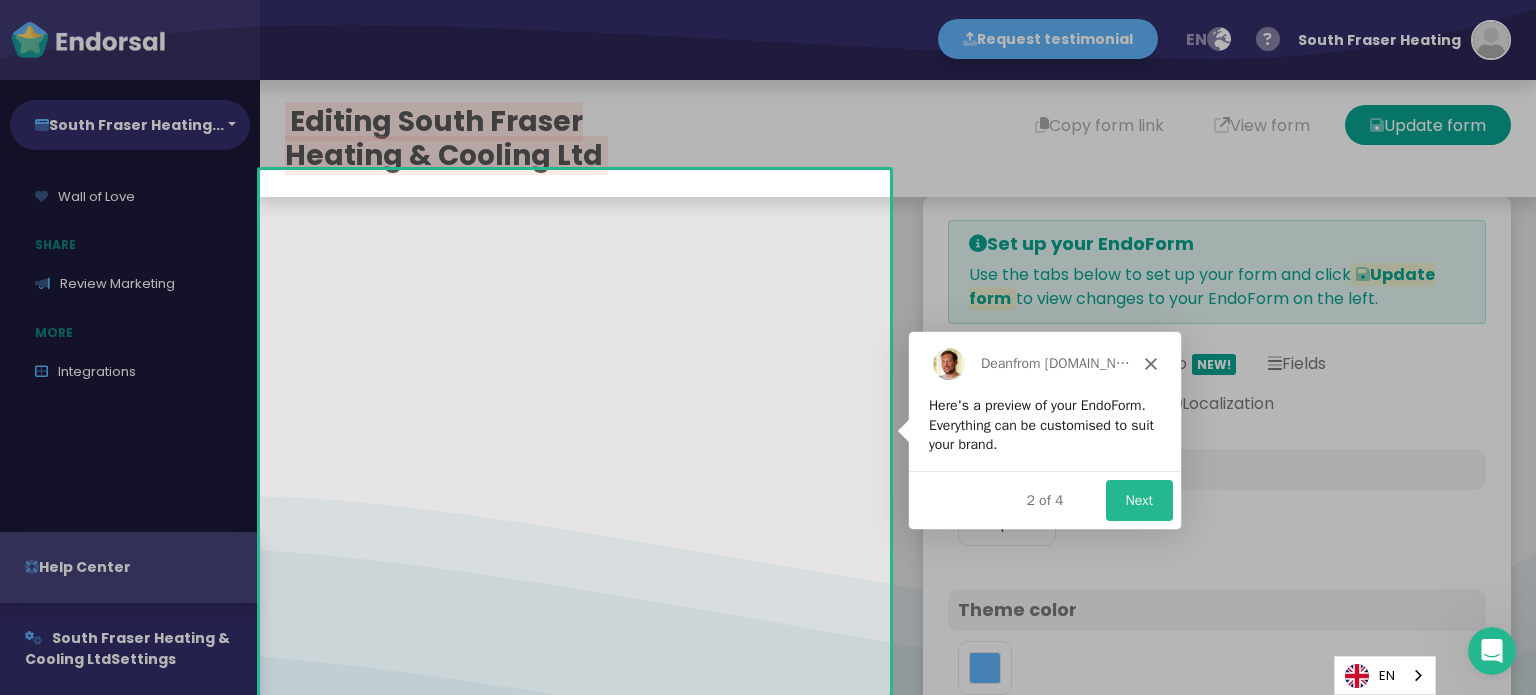 click on "Next" at bounding box center [1138, 498] 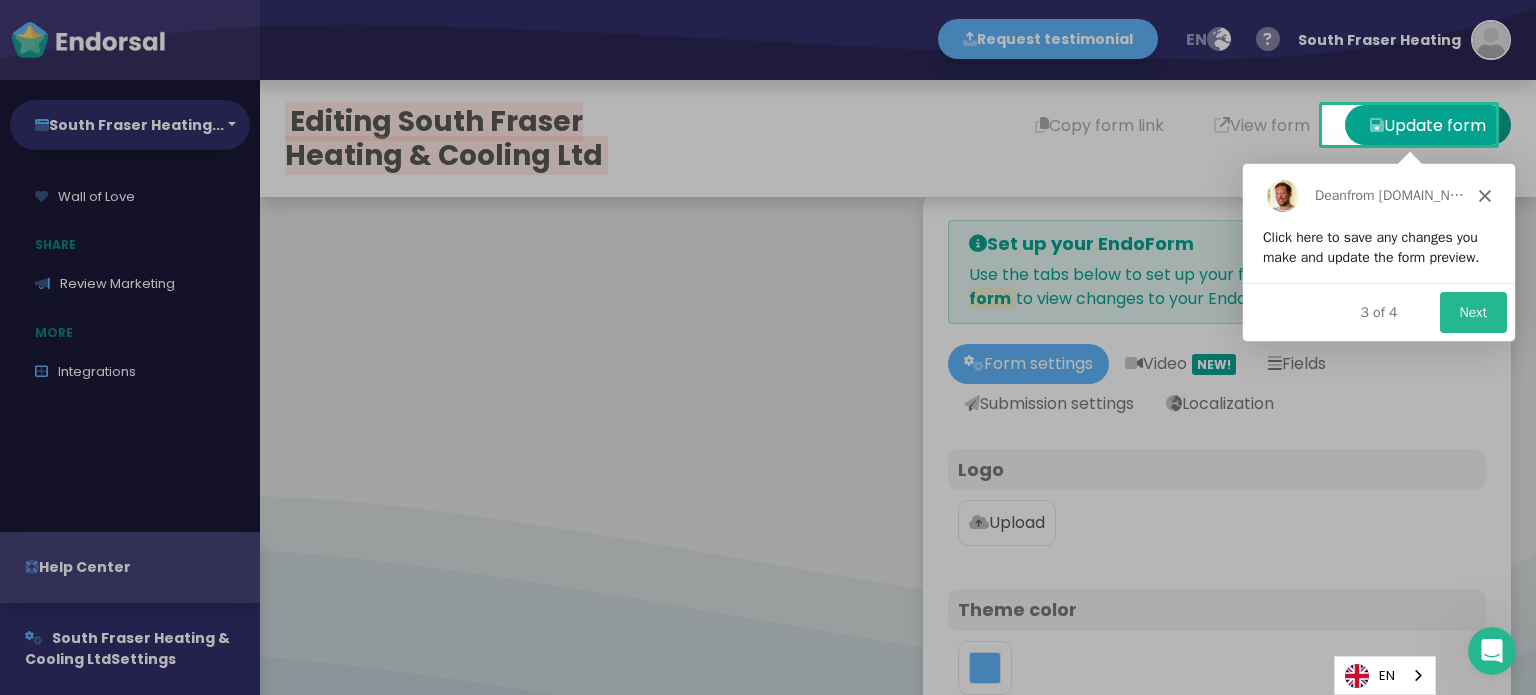 scroll, scrollTop: 0, scrollLeft: 0, axis: both 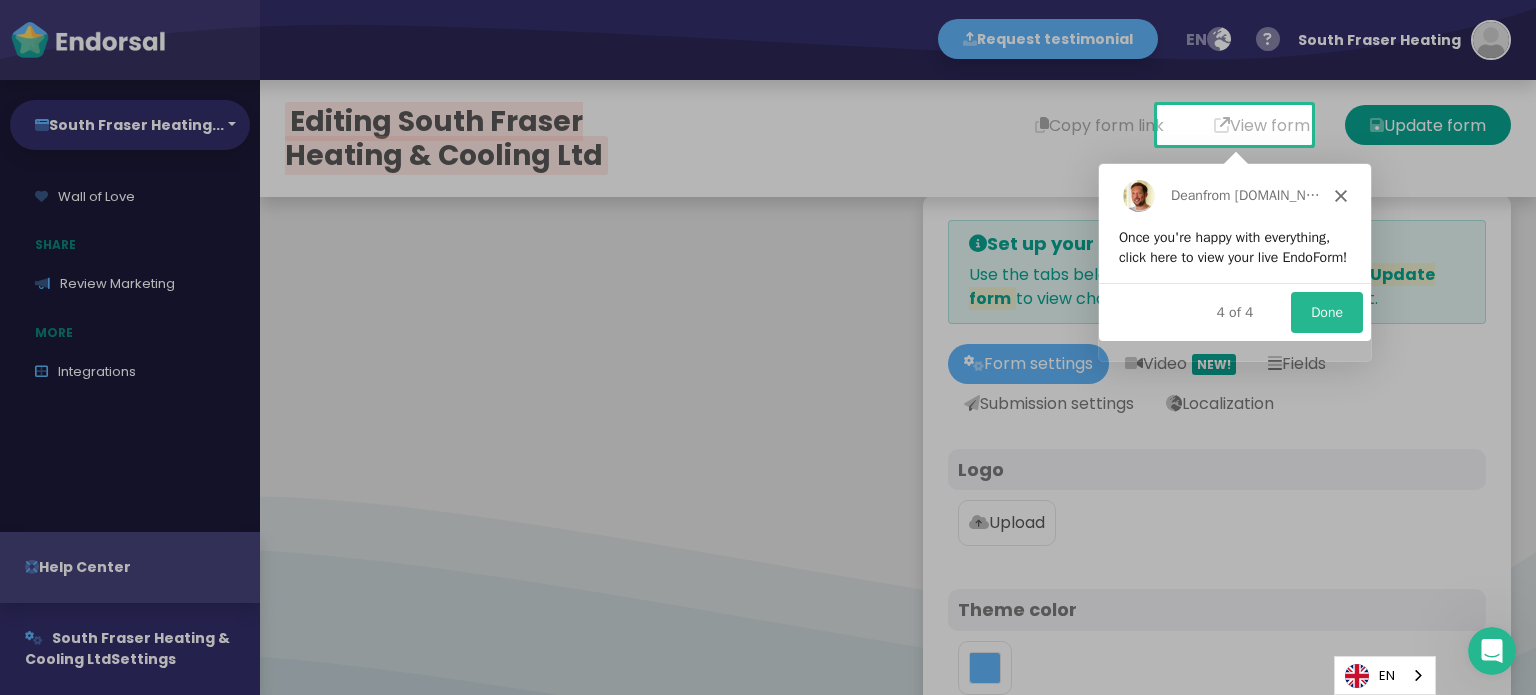 click on "Done" at bounding box center (1325, 311) 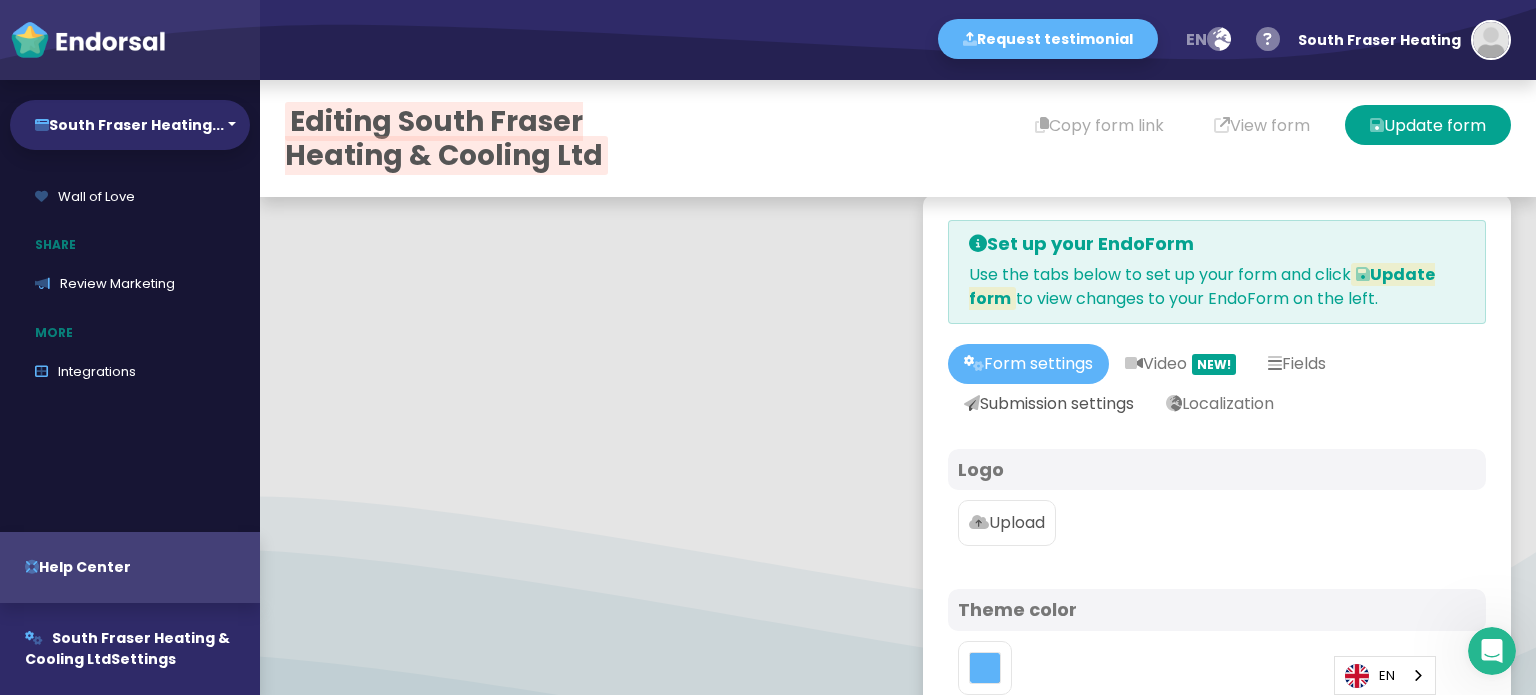 scroll, scrollTop: 200, scrollLeft: 0, axis: vertical 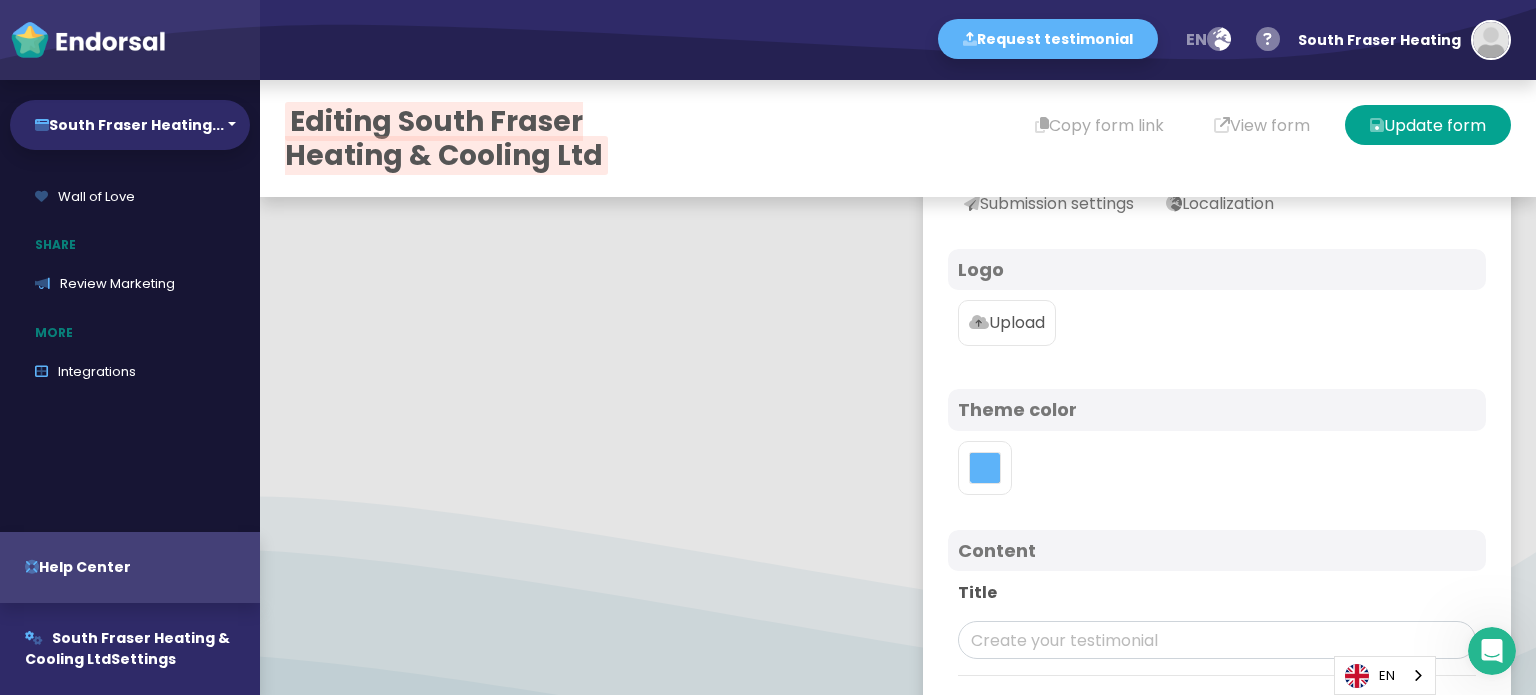 click on "Upload" at bounding box center (1007, 323) 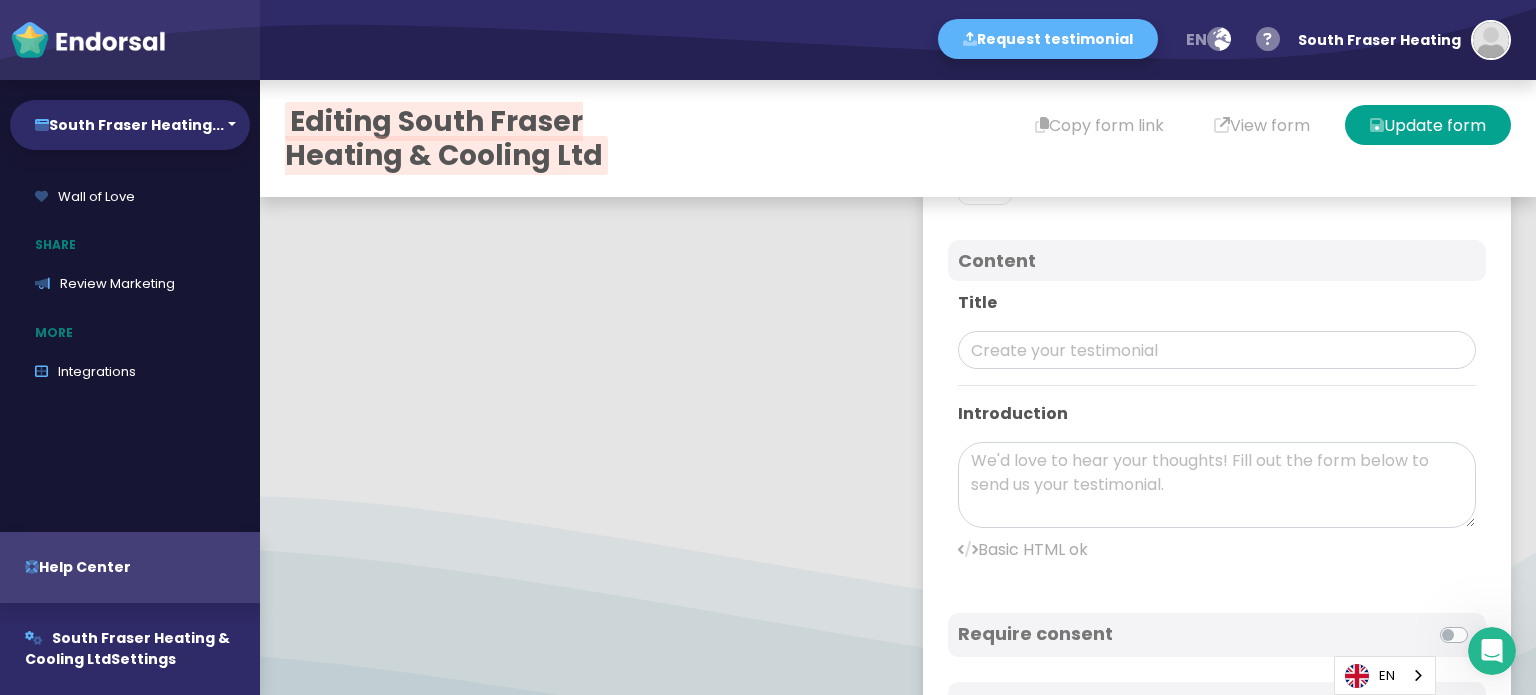 scroll, scrollTop: 700, scrollLeft: 0, axis: vertical 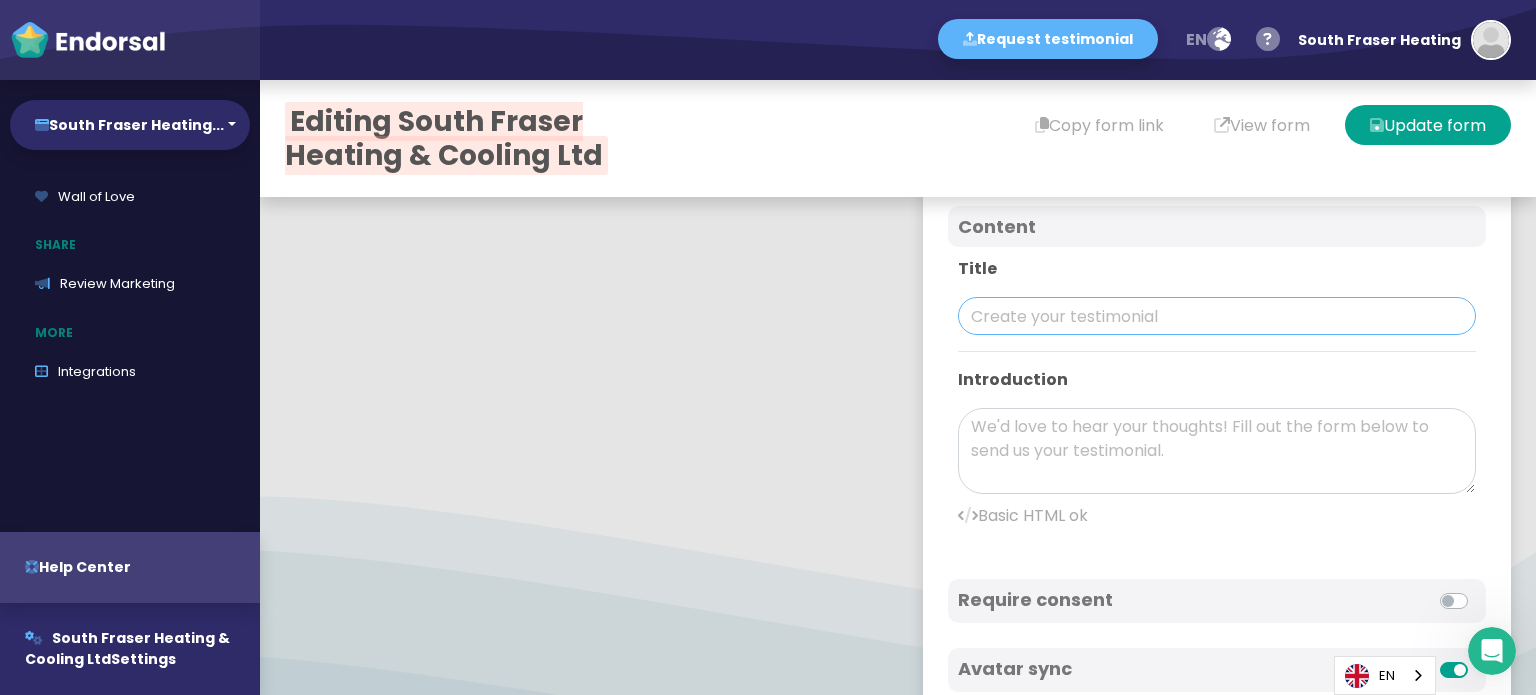 click at bounding box center [1217, 316] 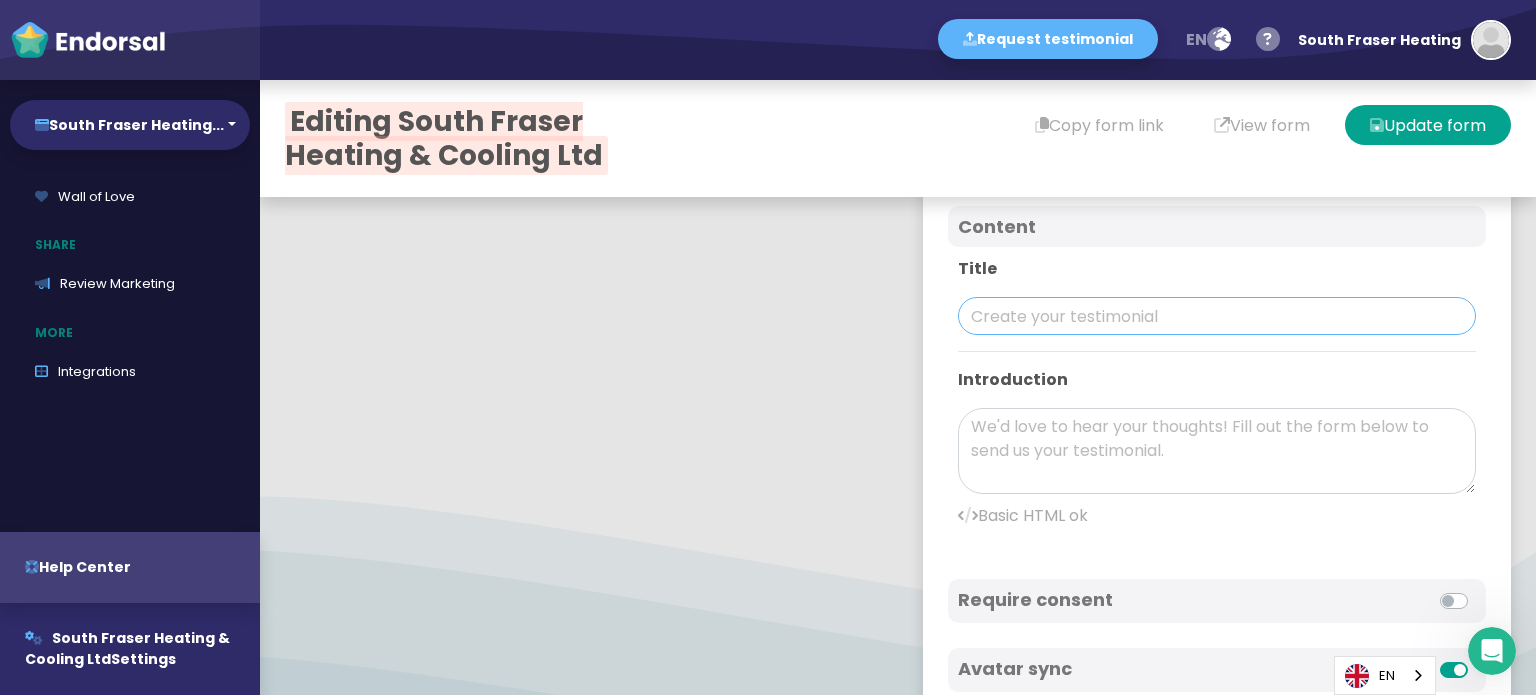 paste on "South Fraser Heating & Cooling Ltd" 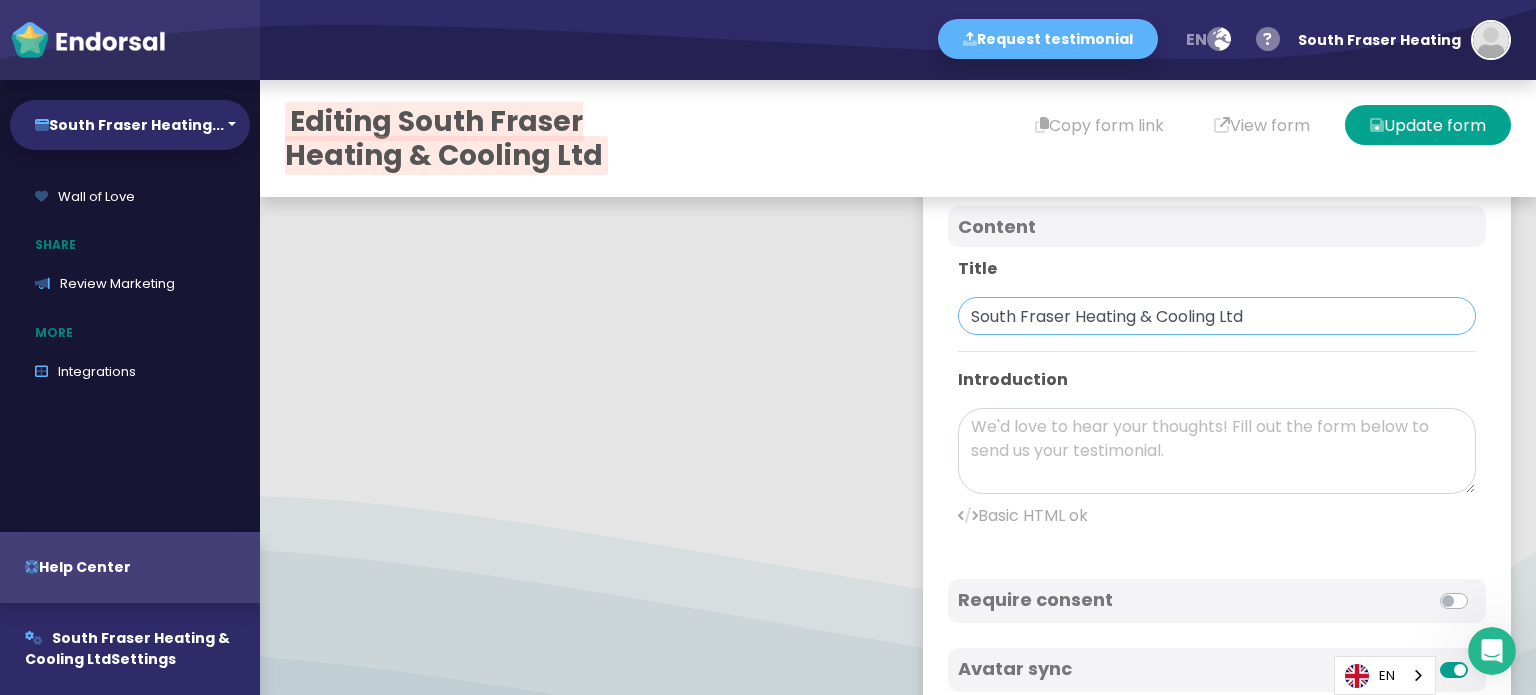 type on "South Fraser Heating & Cooling Ltd" 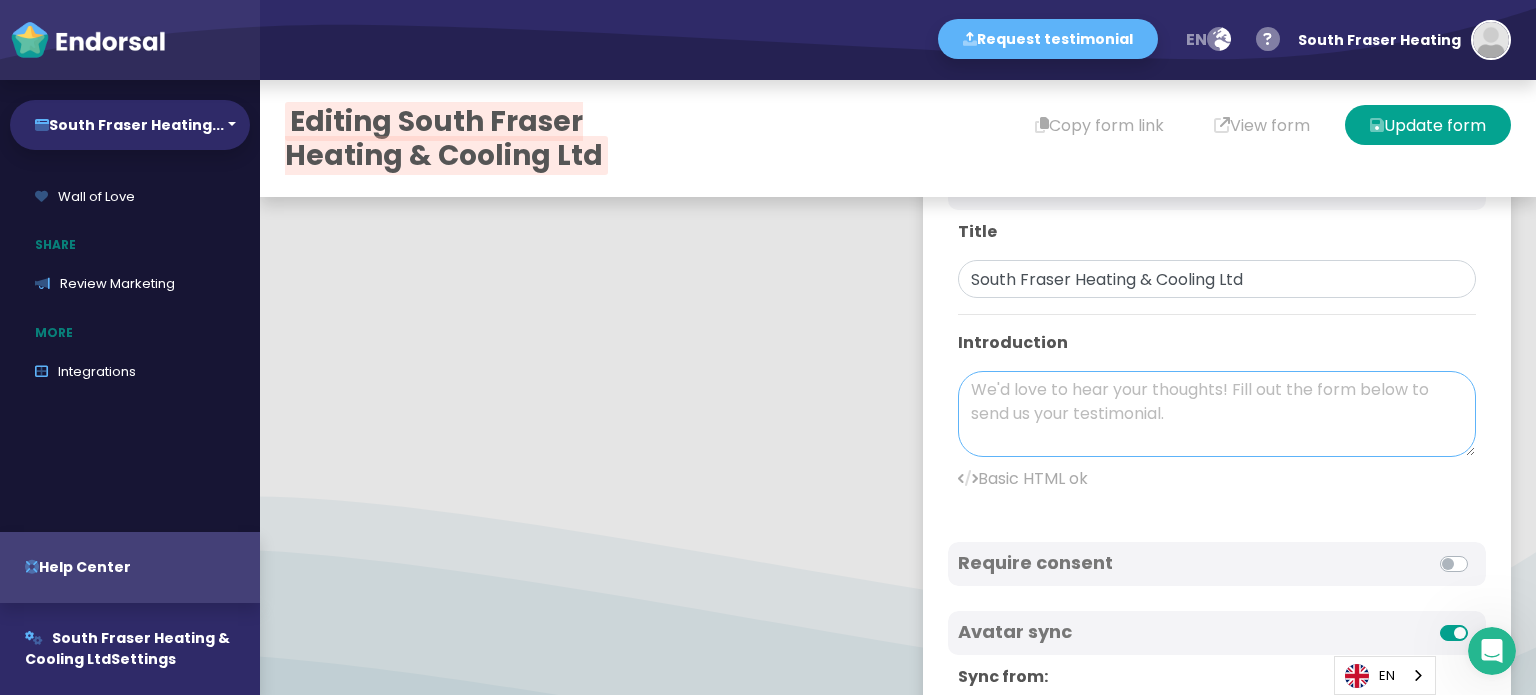 click at bounding box center [1217, 414] 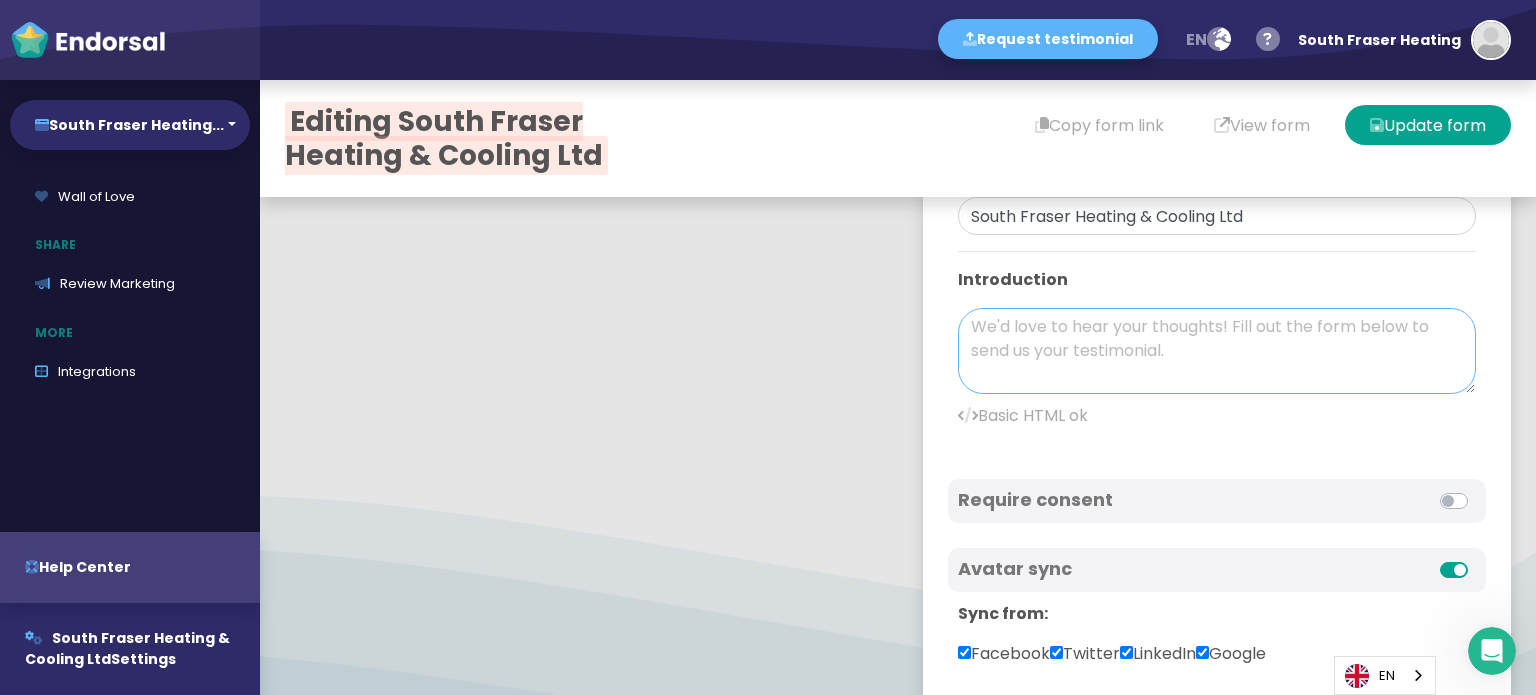 paste on ""South Fraser Heating & Cooling Ltd is the company you can rely on to provide you with all heating, cooling, and plumbing services in [GEOGRAPHIC_DATA] and the surrounding regions. We have years of experience and specialize in many services, such as [PERSON_NAME] heating, [PERSON_NAME] furnace installation, and [PERSON_NAME] repair, so that your home or business will be comfortable all year round. We also provide [PERSON_NAME] heat pump services that are reliable, whether it is ductless heat pumps or full systems.
We know how vital effective air conditioning is, and therefore we offer professional [PERSON_NAME] air conditioning services to ensure that your space is cooler in the warmer seasons. Moreover, our [PERSON_NAME] tankless water heater installation and [PERSON_NAME] water heater repair services will ensure that you never run out of hot water, which saves you energy and money. South Fraser Heating & Cooling Ltd can take care of your [PERSON_NAME] water heater installation or maintenance of your current system.
When you need professional heating, cooli..." 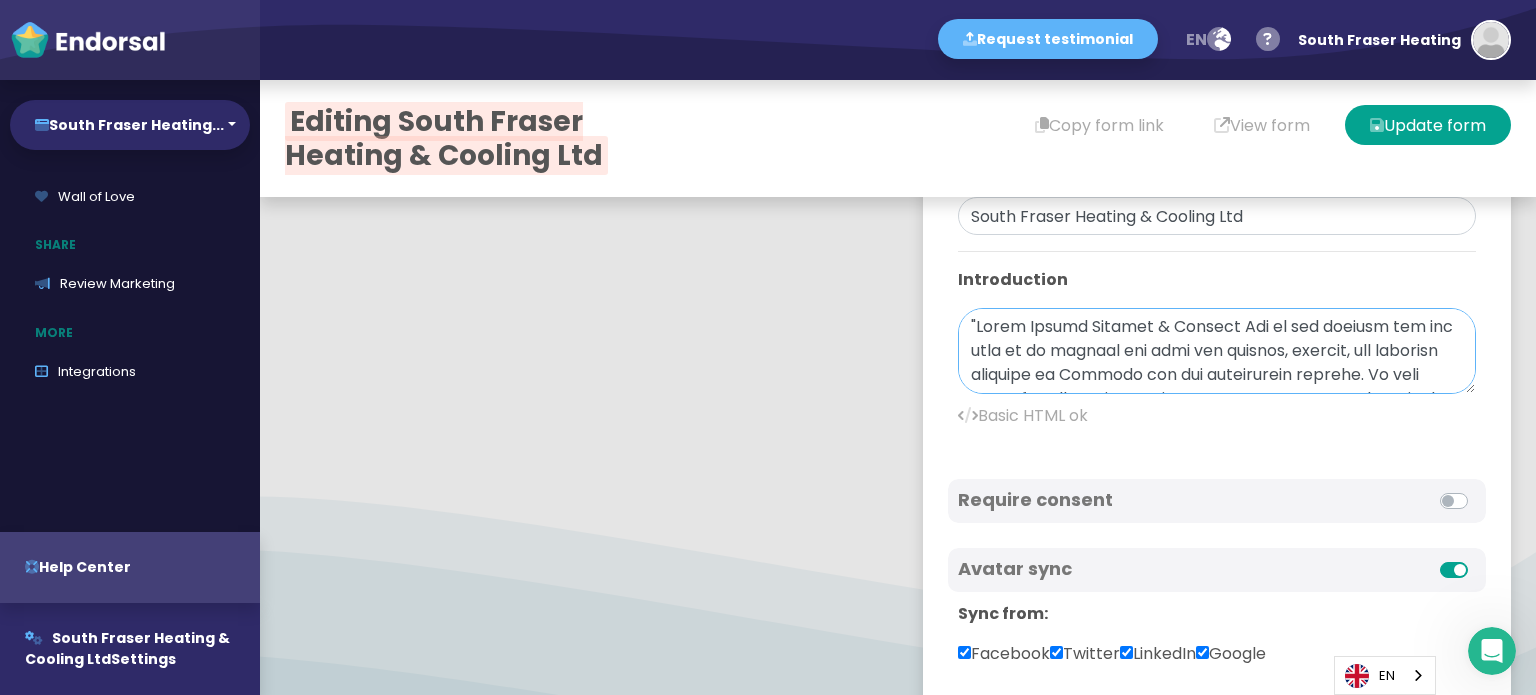 scroll, scrollTop: 497, scrollLeft: 0, axis: vertical 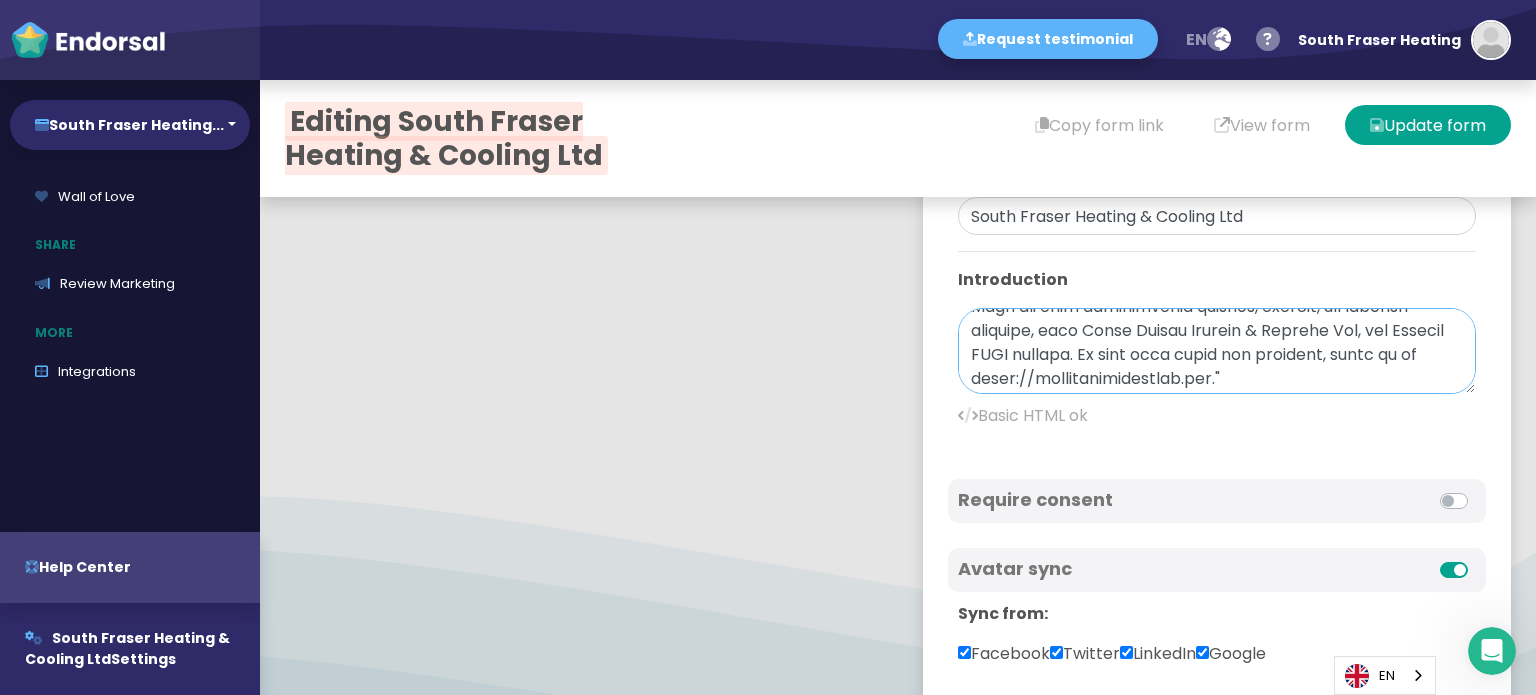 drag, startPoint x: 1380, startPoint y: 387, endPoint x: 1198, endPoint y: 358, distance: 184.29596 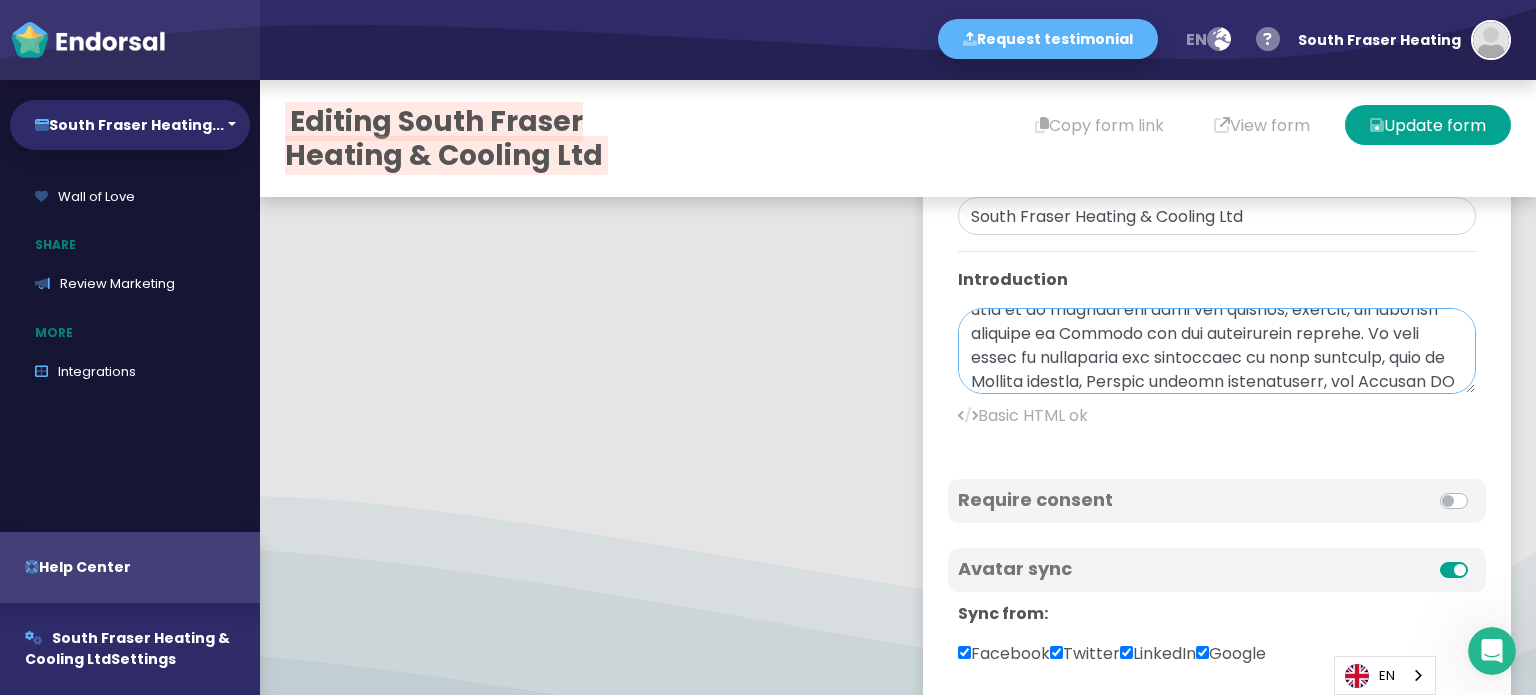 scroll, scrollTop: 0, scrollLeft: 0, axis: both 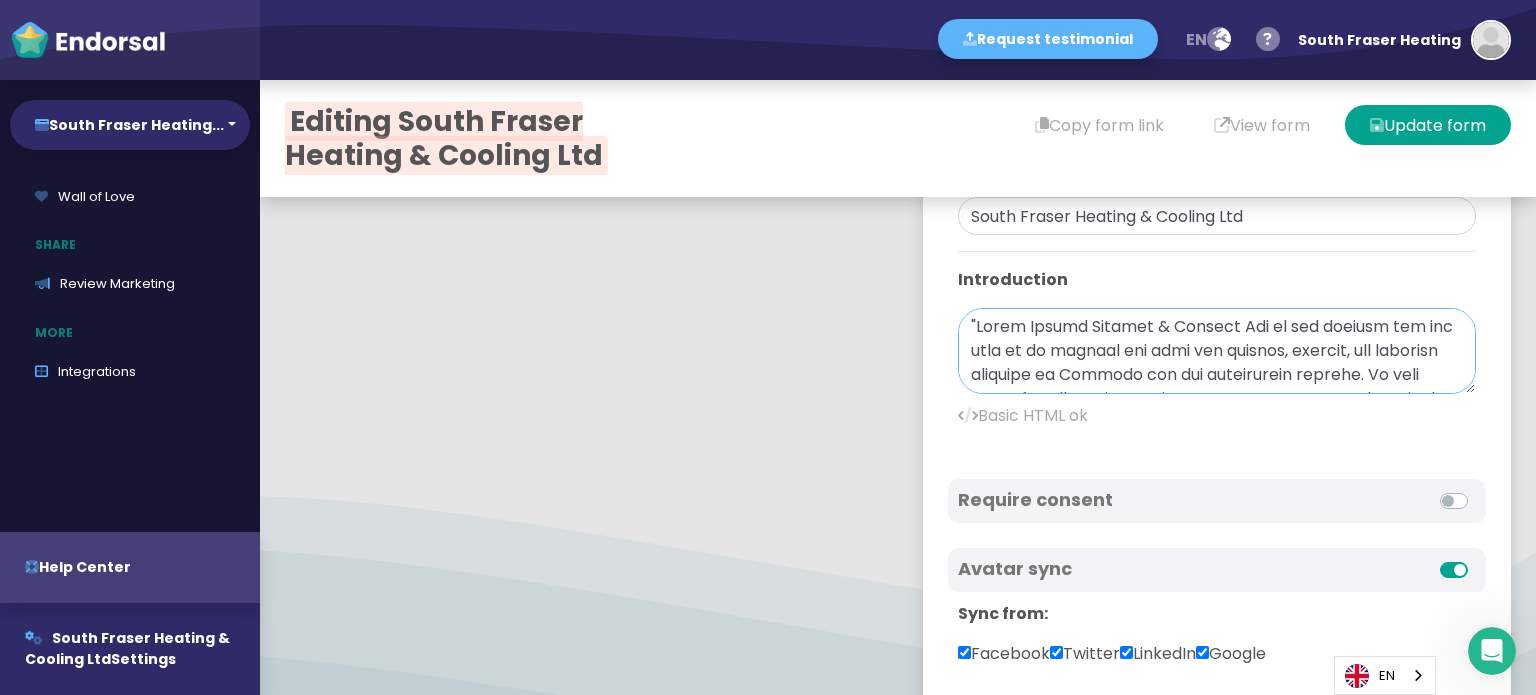 click at bounding box center (1217, 351) 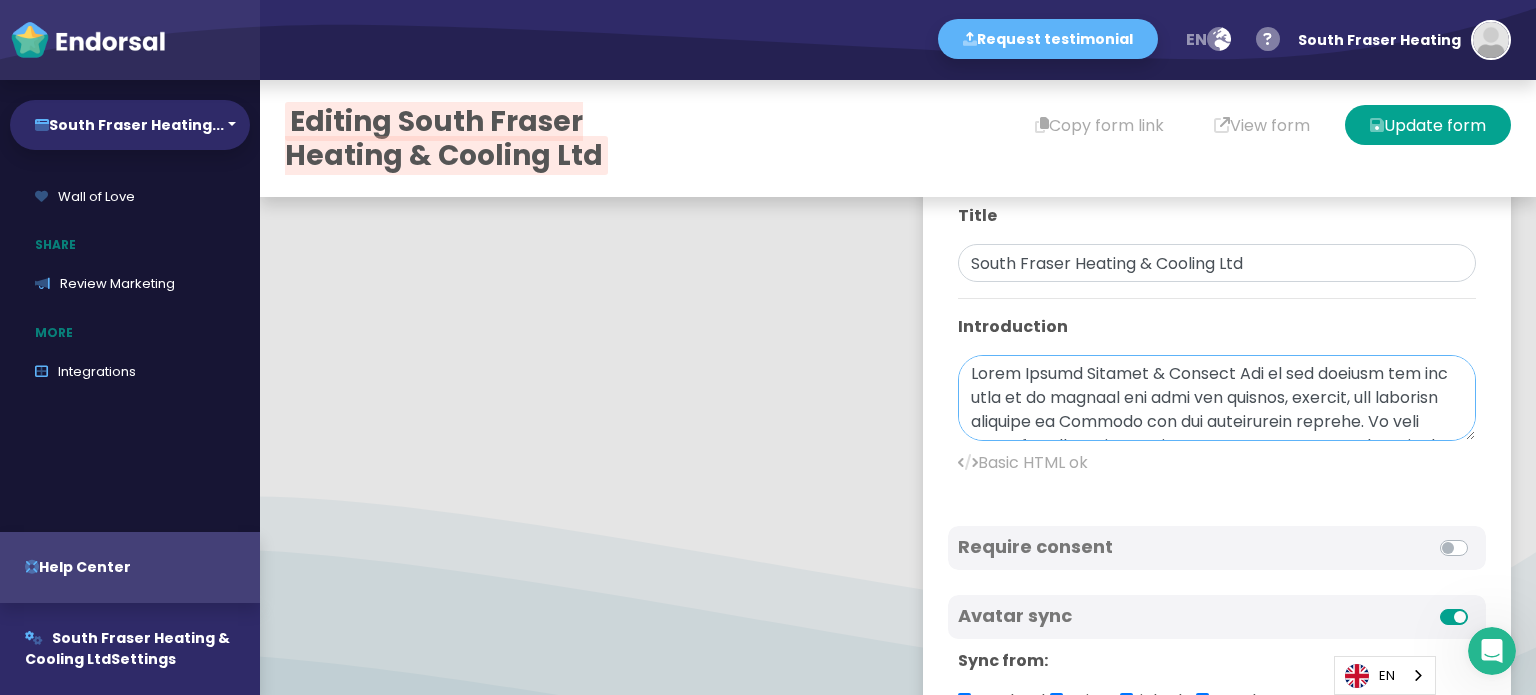 scroll, scrollTop: 355, scrollLeft: 0, axis: vertical 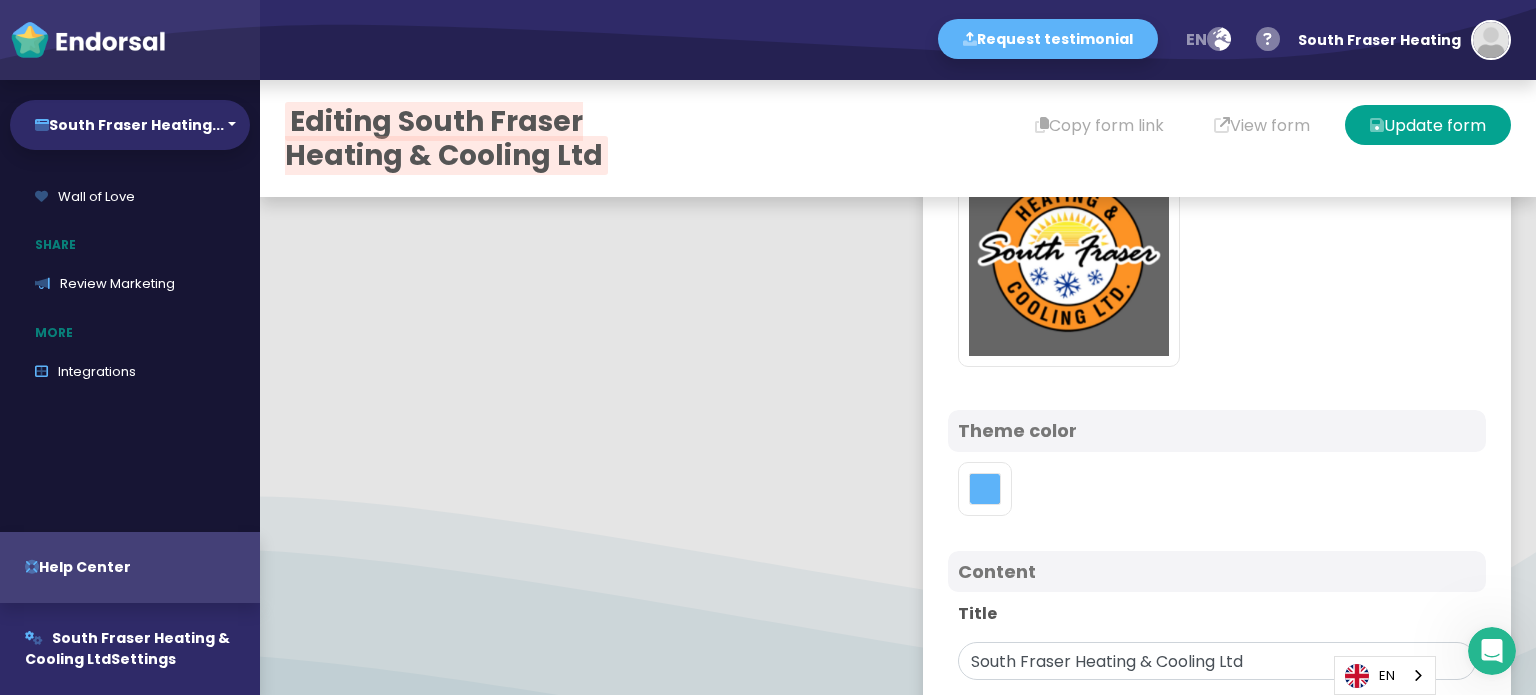 click at bounding box center (1217, 260) 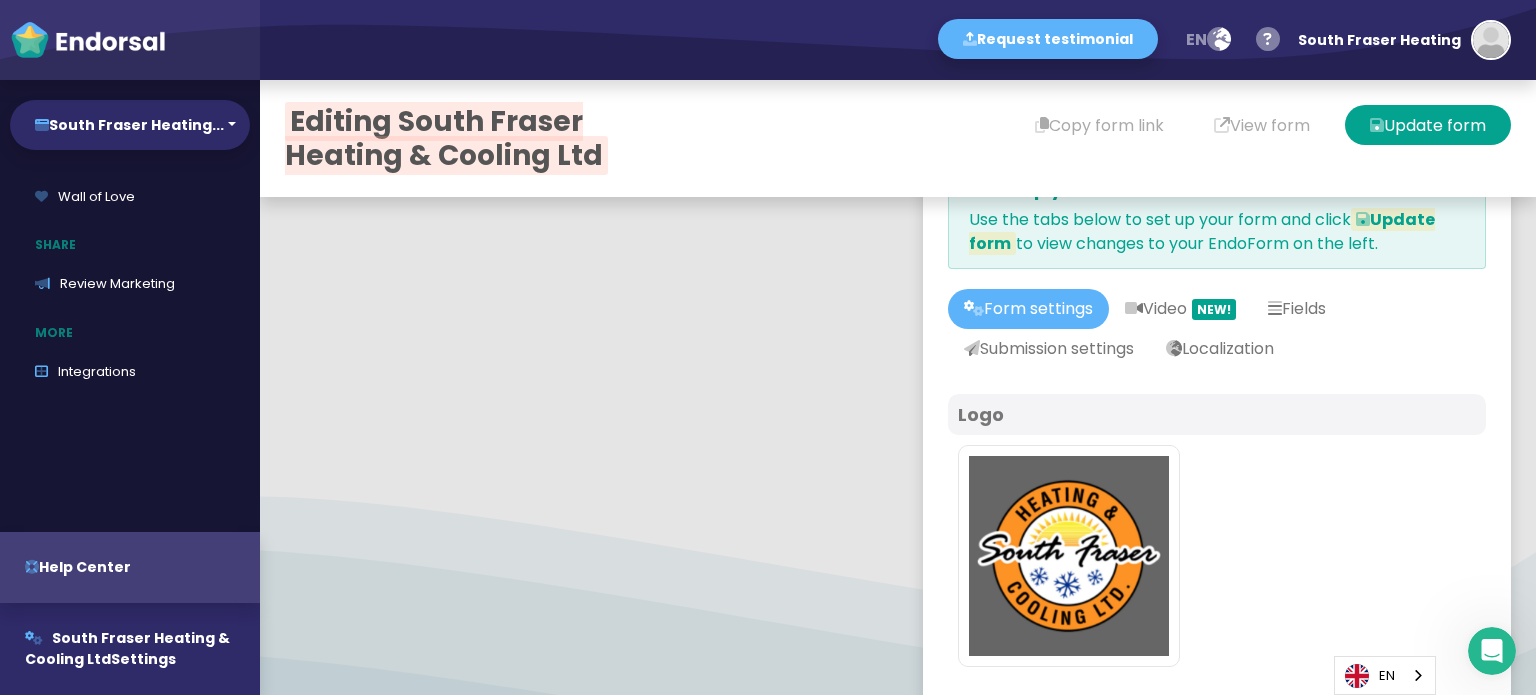 scroll, scrollTop: 0, scrollLeft: 0, axis: both 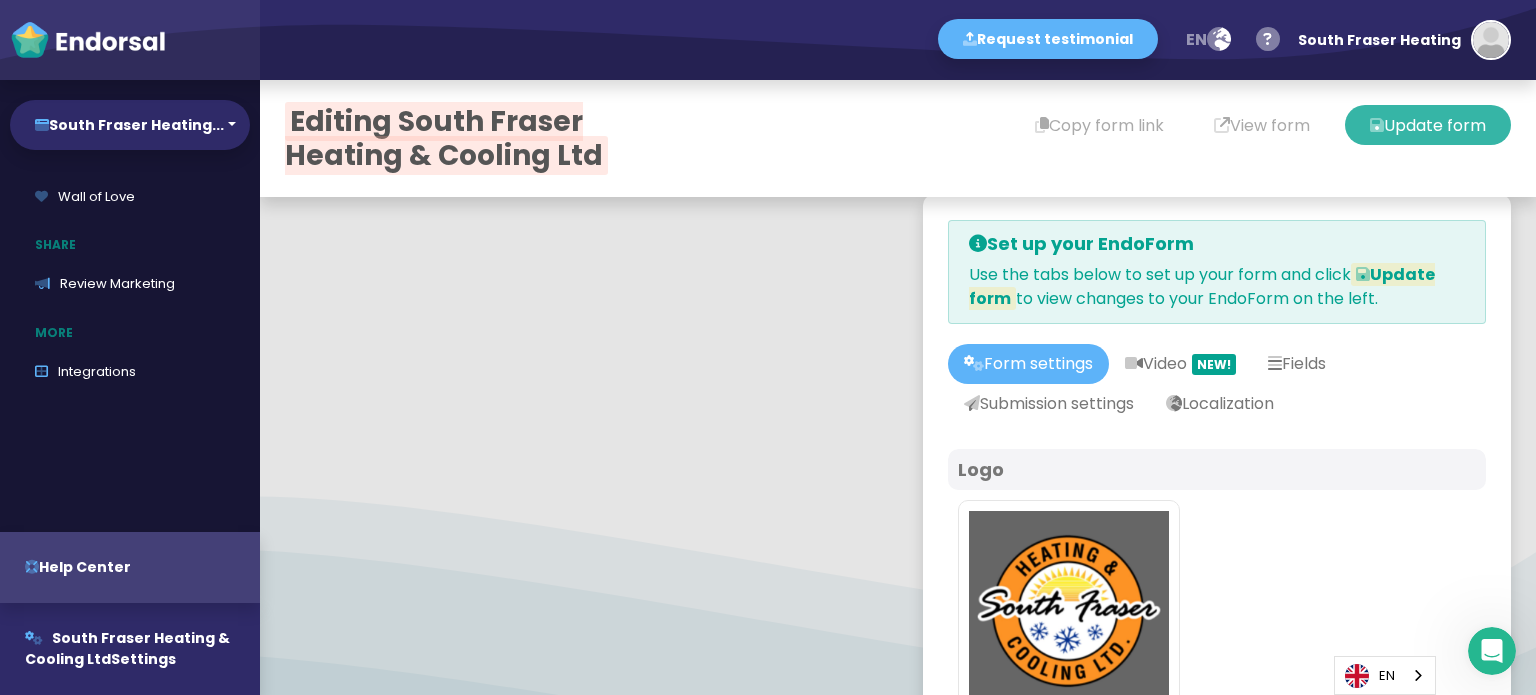 click on "Update form" at bounding box center [1428, 125] 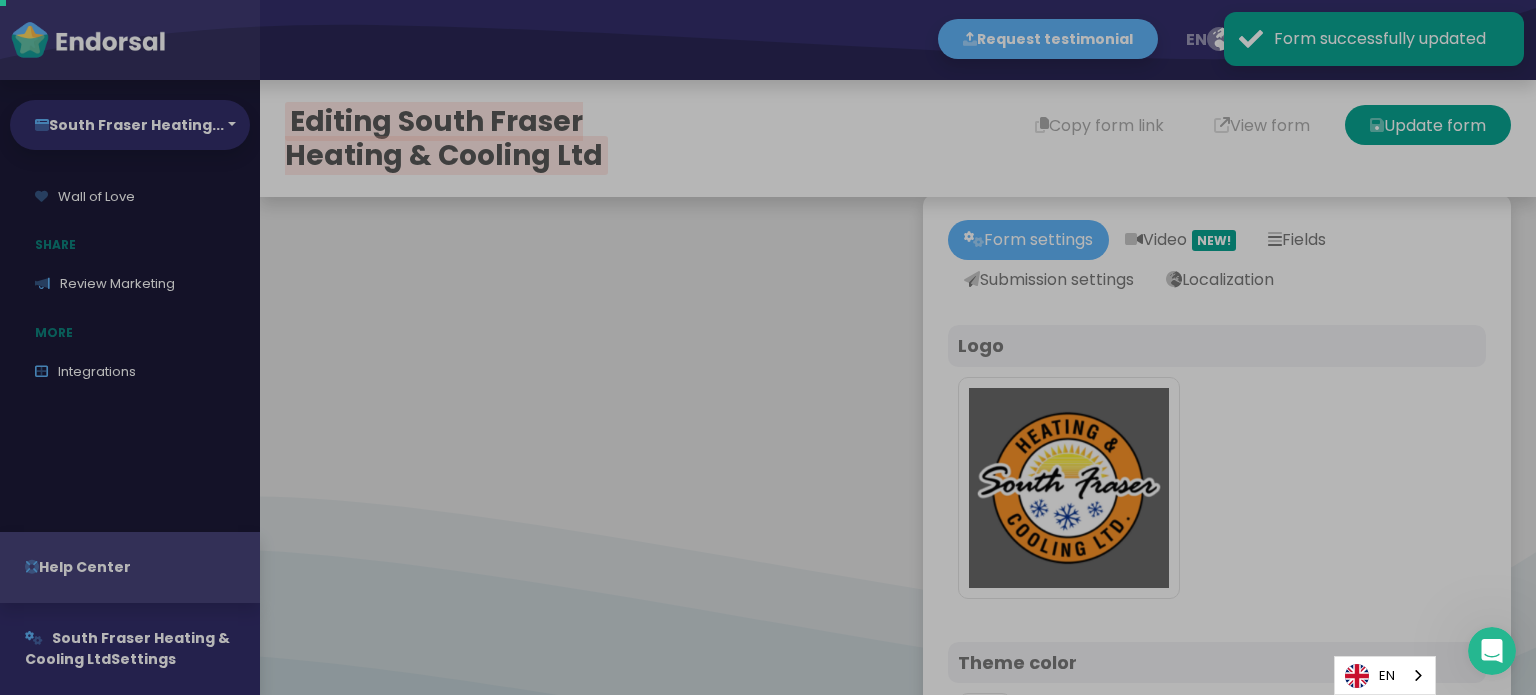 scroll, scrollTop: 0, scrollLeft: 0, axis: both 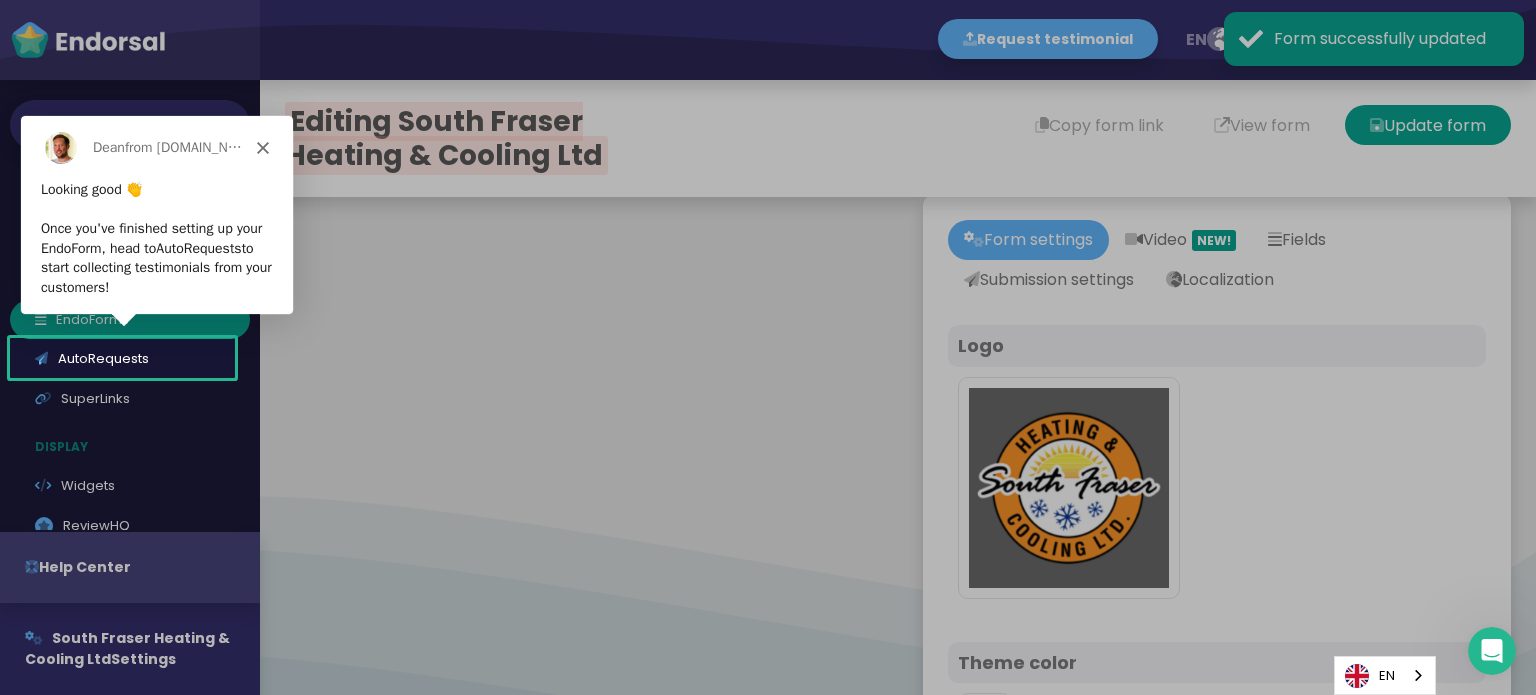 click 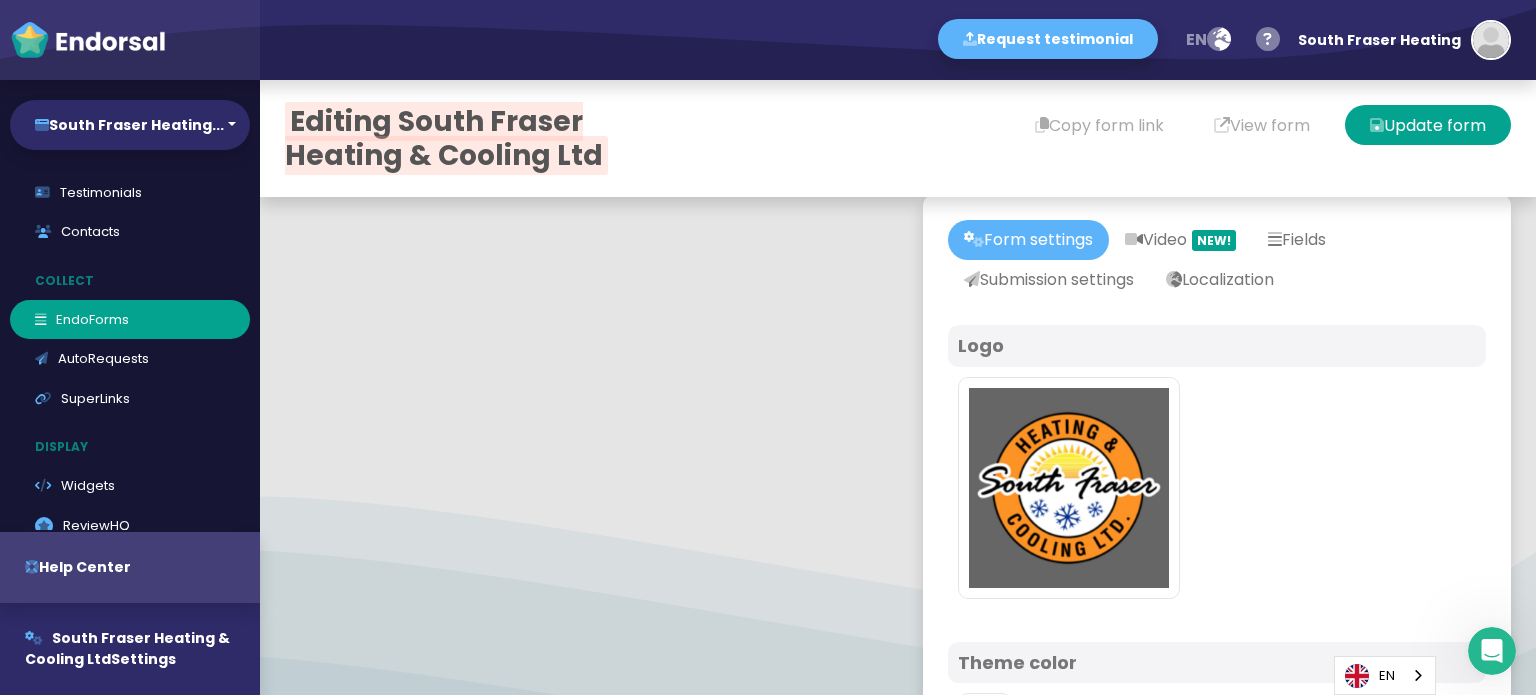 scroll, scrollTop: 312, scrollLeft: 0, axis: vertical 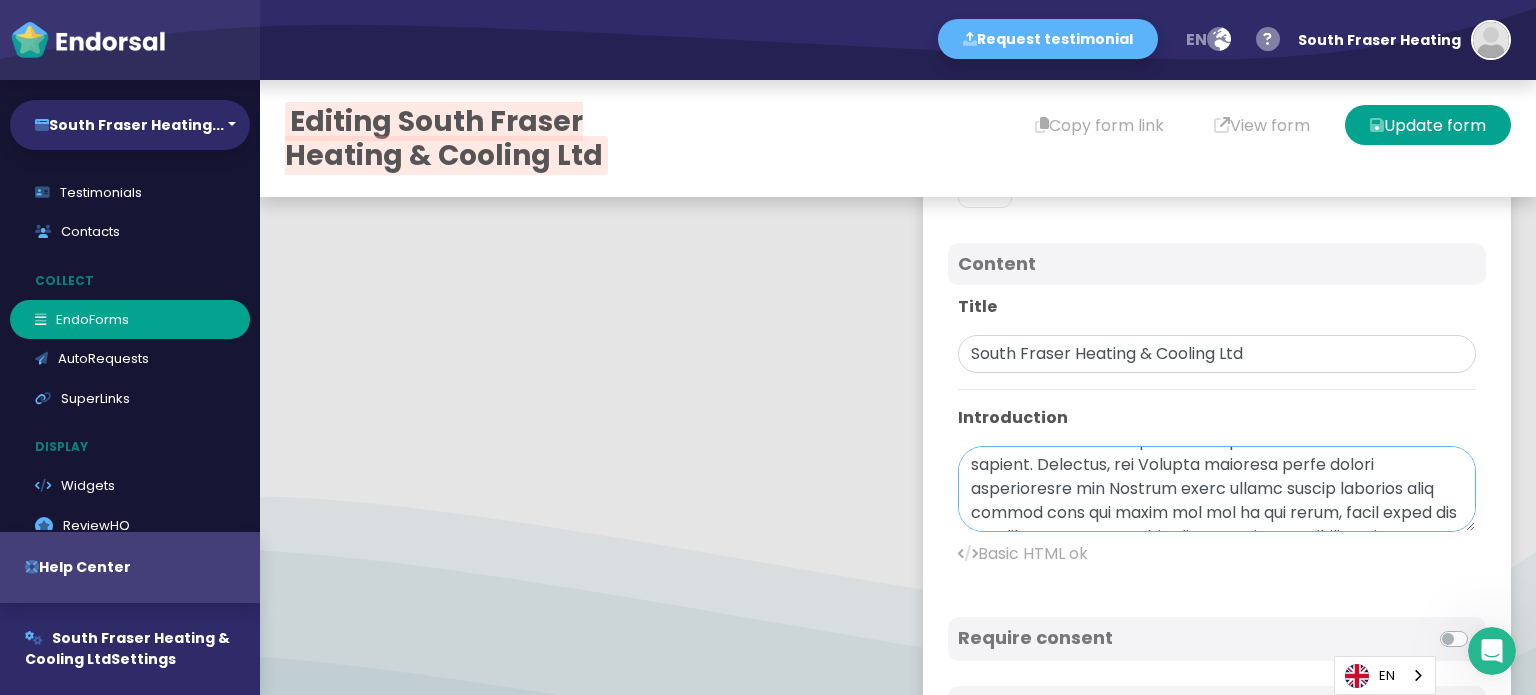 click at bounding box center (1217, 489) 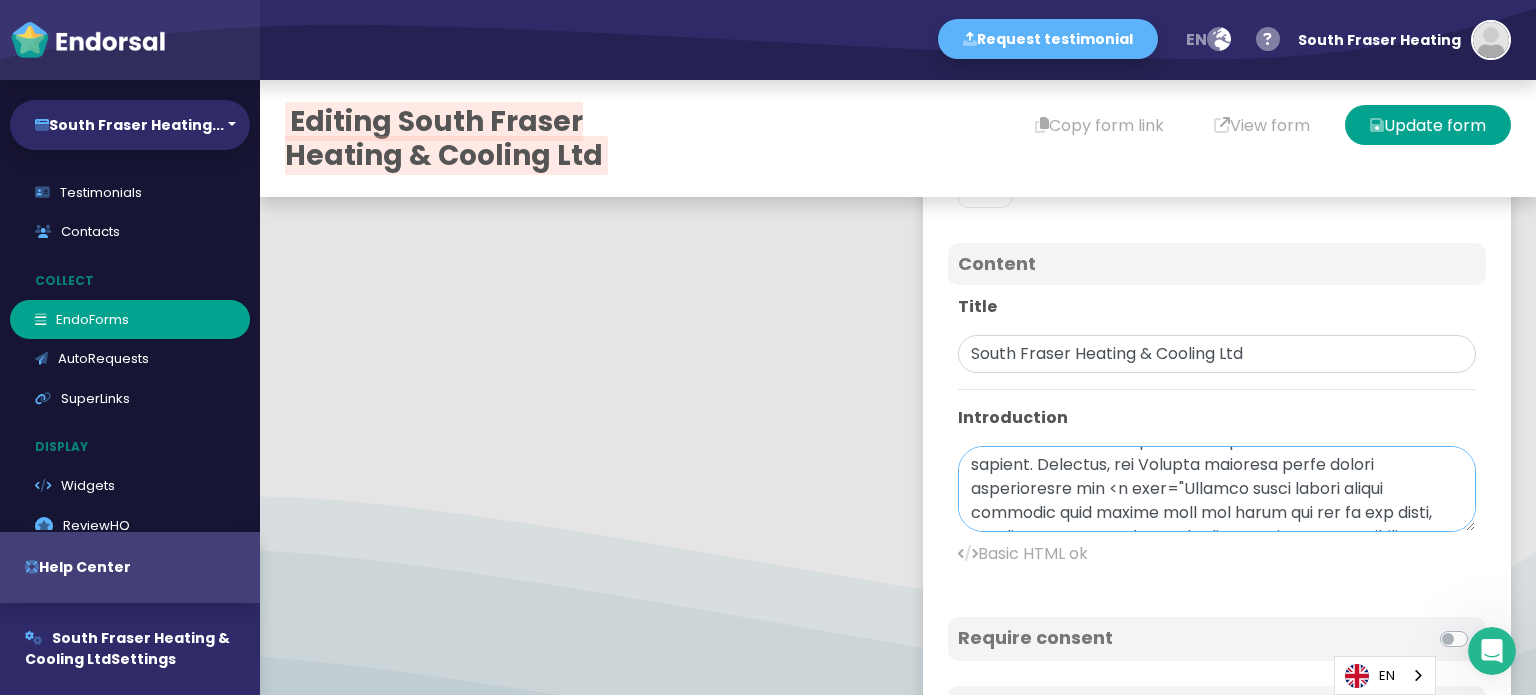 paste on "[URL][DOMAIN_NAME]" 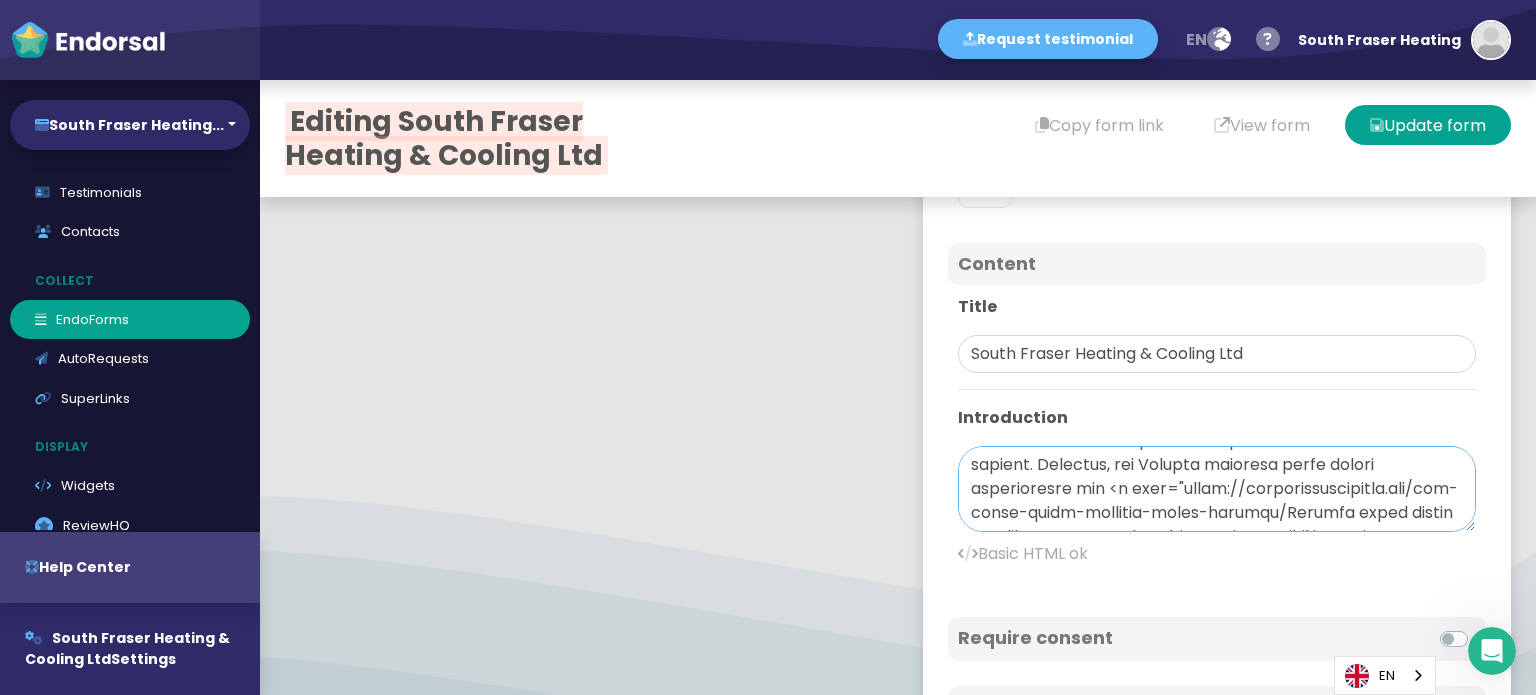 scroll, scrollTop: 329, scrollLeft: 0, axis: vertical 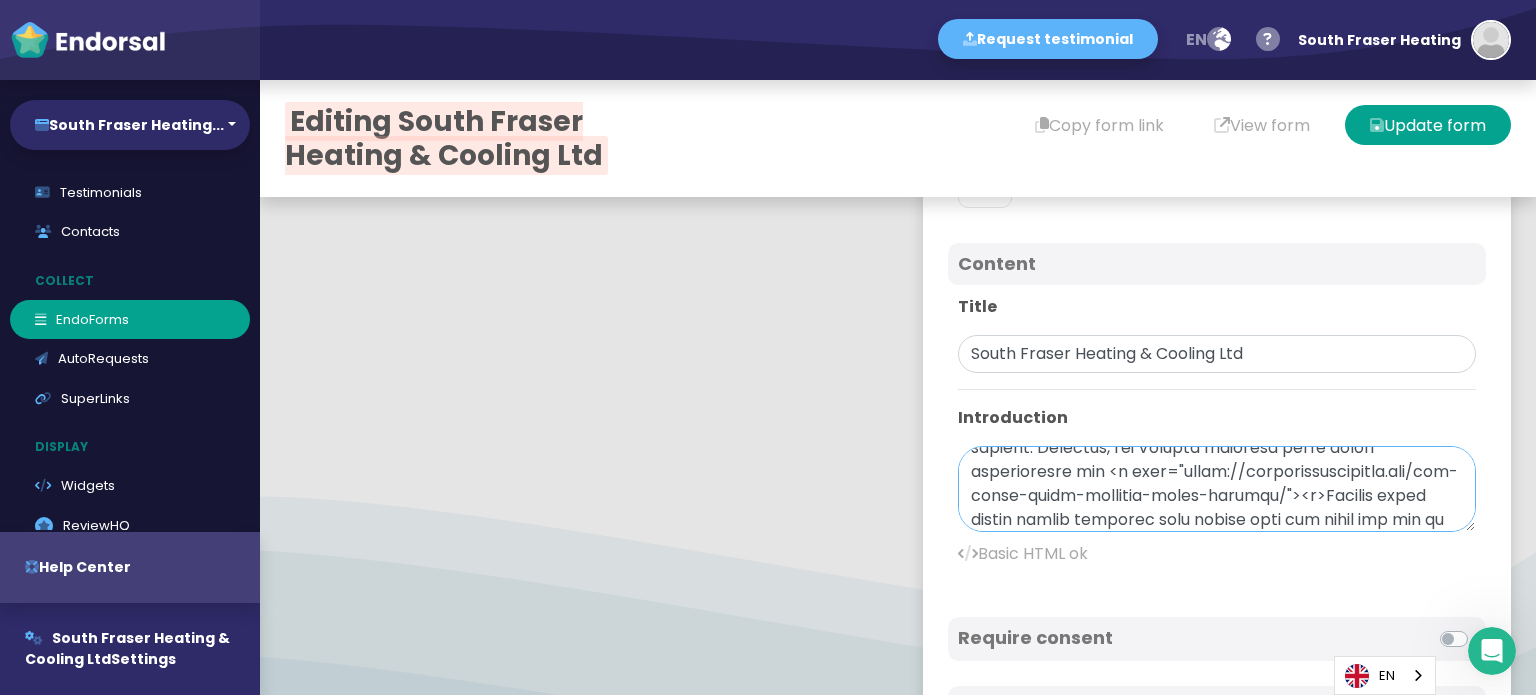 click at bounding box center [1217, 489] 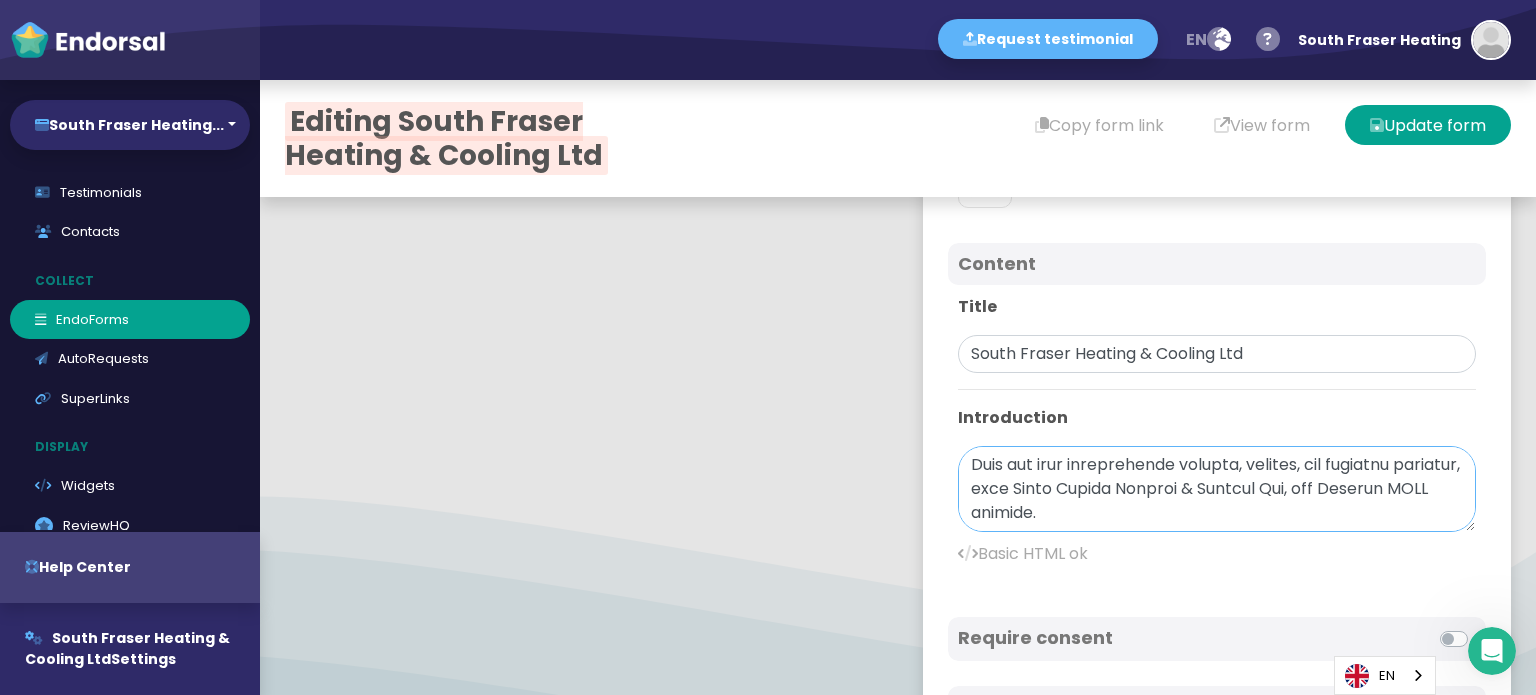scroll, scrollTop: 552, scrollLeft: 0, axis: vertical 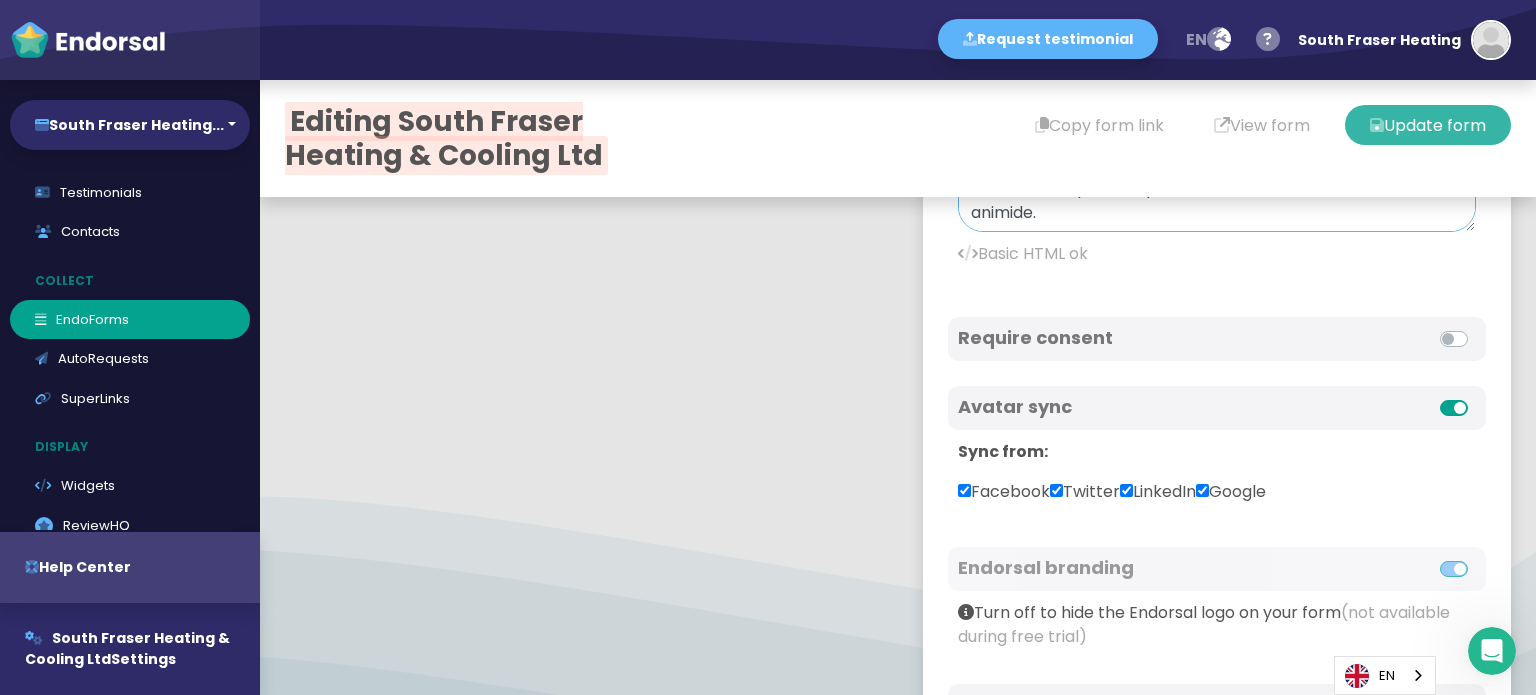type on "South Fraser Heating & Cooling Ltd is the company you can rely on to provide you with all heating, cooling, and plumbing services in [GEOGRAPHIC_DATA] and the surrounding regions. We have years of experience and specialize in many services, such as [PERSON_NAME] heating, [PERSON_NAME] furnace installation, and [PERSON_NAME] repair, so that your home or business will be comfortable all year round. We also provide [PERSON_NAME] heat pump services that are reliable, whether it is ductless heat pumps or full systems.
We know how vital effective air conditioning is, and therefore we offer professional [PERSON_NAME] air conditioning services to ensure that your space is cooler in the warmer seasons. Moreover, our [PERSON_NAME] tankless water heater installation and <a href="[URL][DOMAIN_NAME]"><b>[PERSON_NAME] water heater</b></a> repair services will ensure that you never run out of hot water, which saves you energy and money. South Fraser Heating & Cooling Ltd can take care of your [PERSON_NAME] water heater ins..." 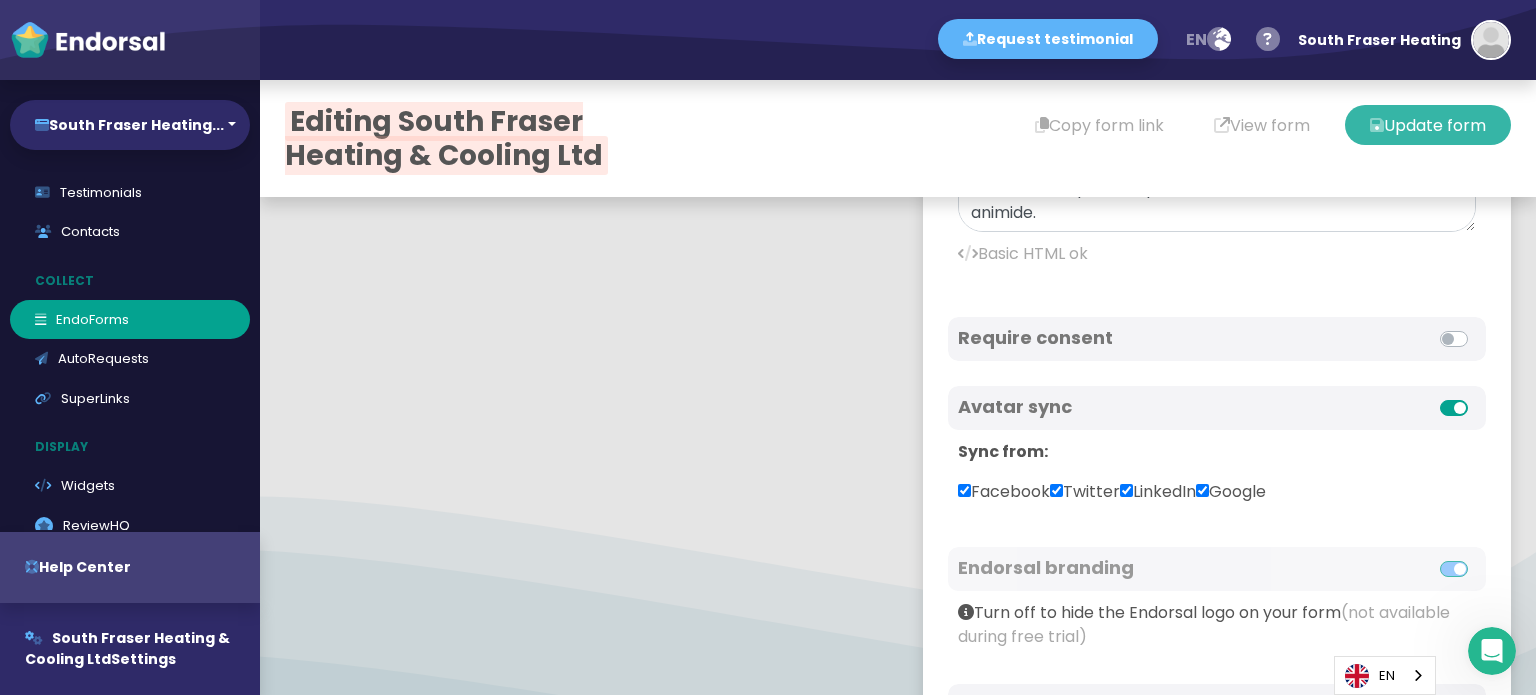 click on "Update form" at bounding box center (1428, 125) 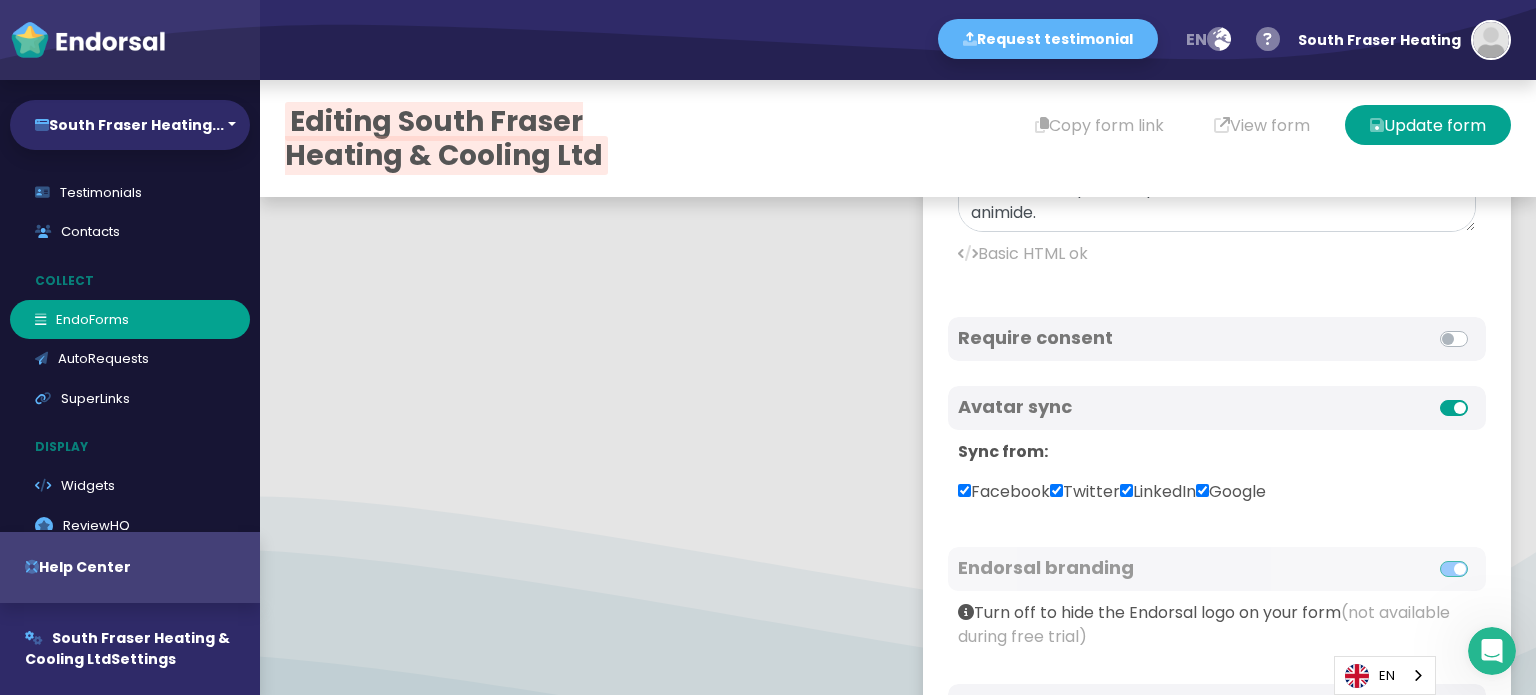 scroll, scrollTop: 1032, scrollLeft: 0, axis: vertical 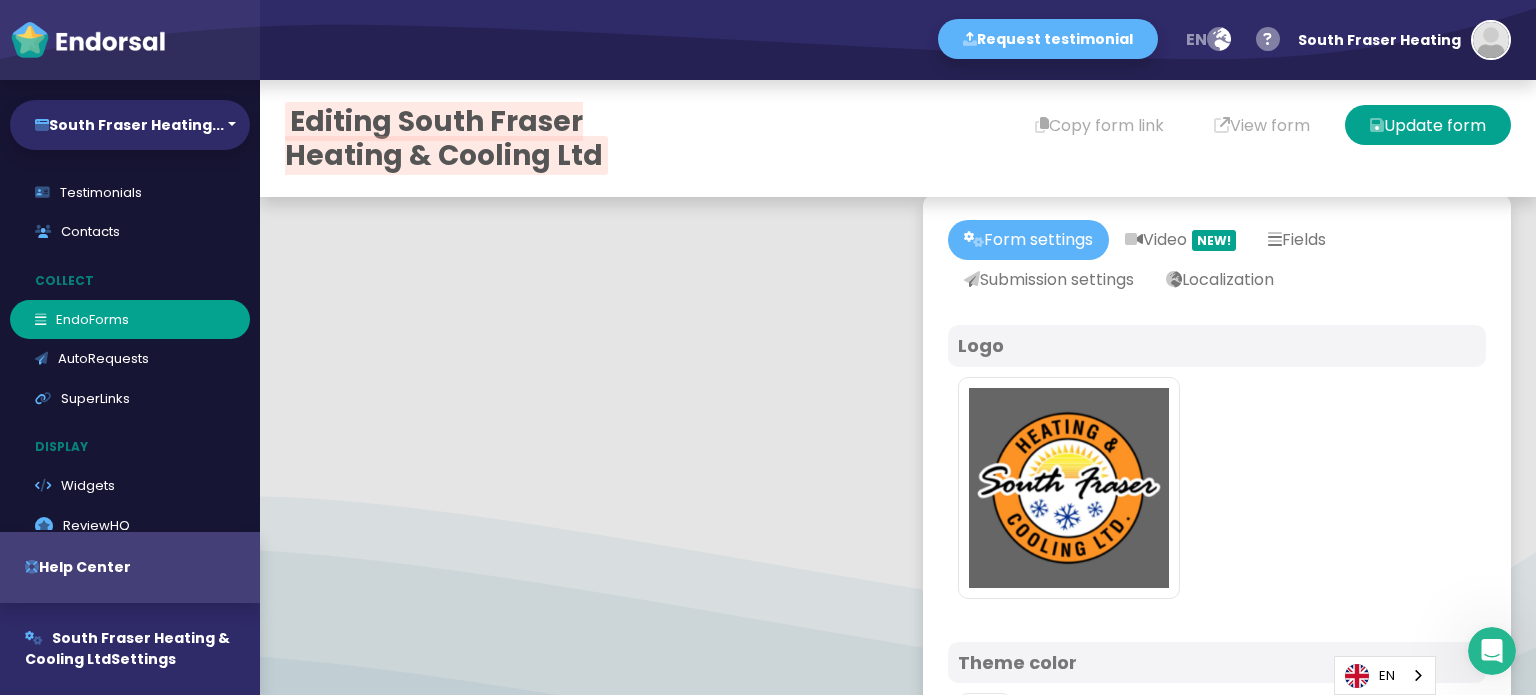 click on "Form settings" at bounding box center [1028, 240] 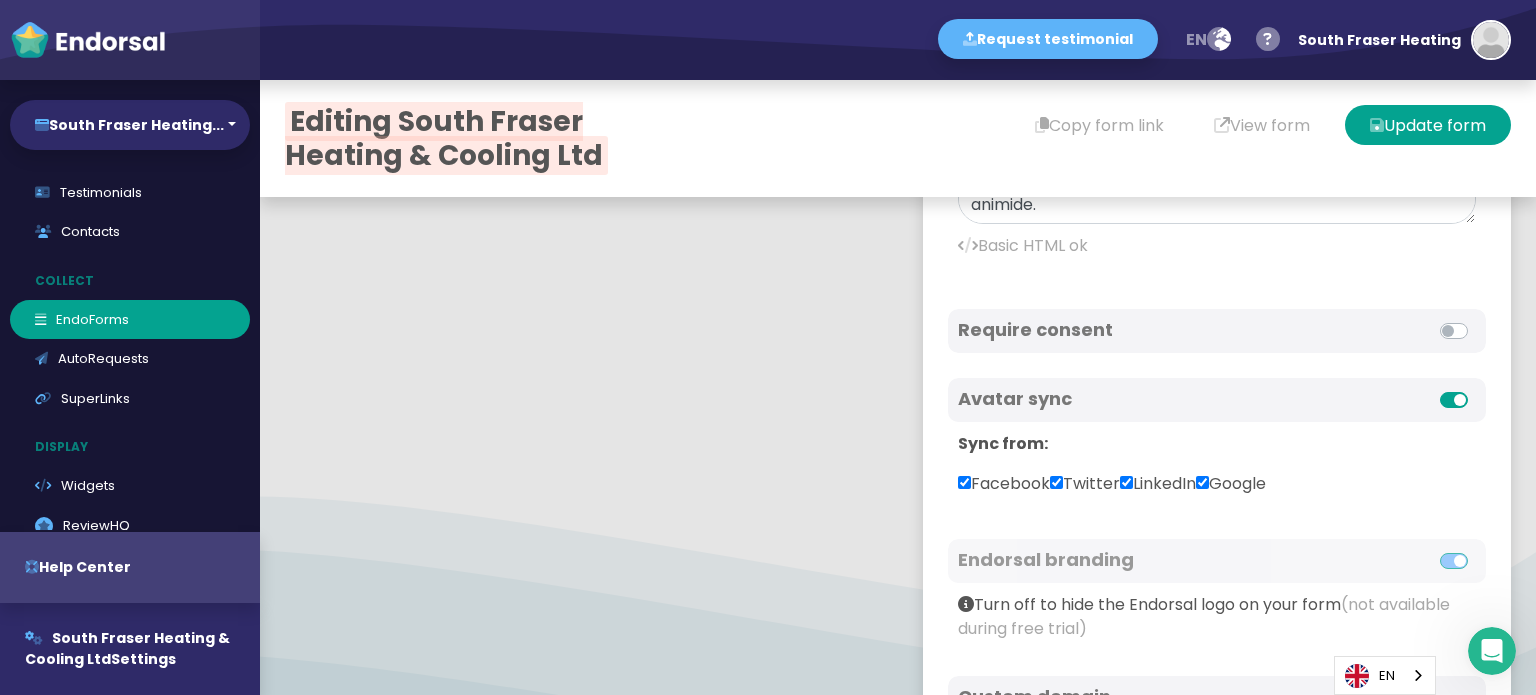 scroll, scrollTop: 1032, scrollLeft: 0, axis: vertical 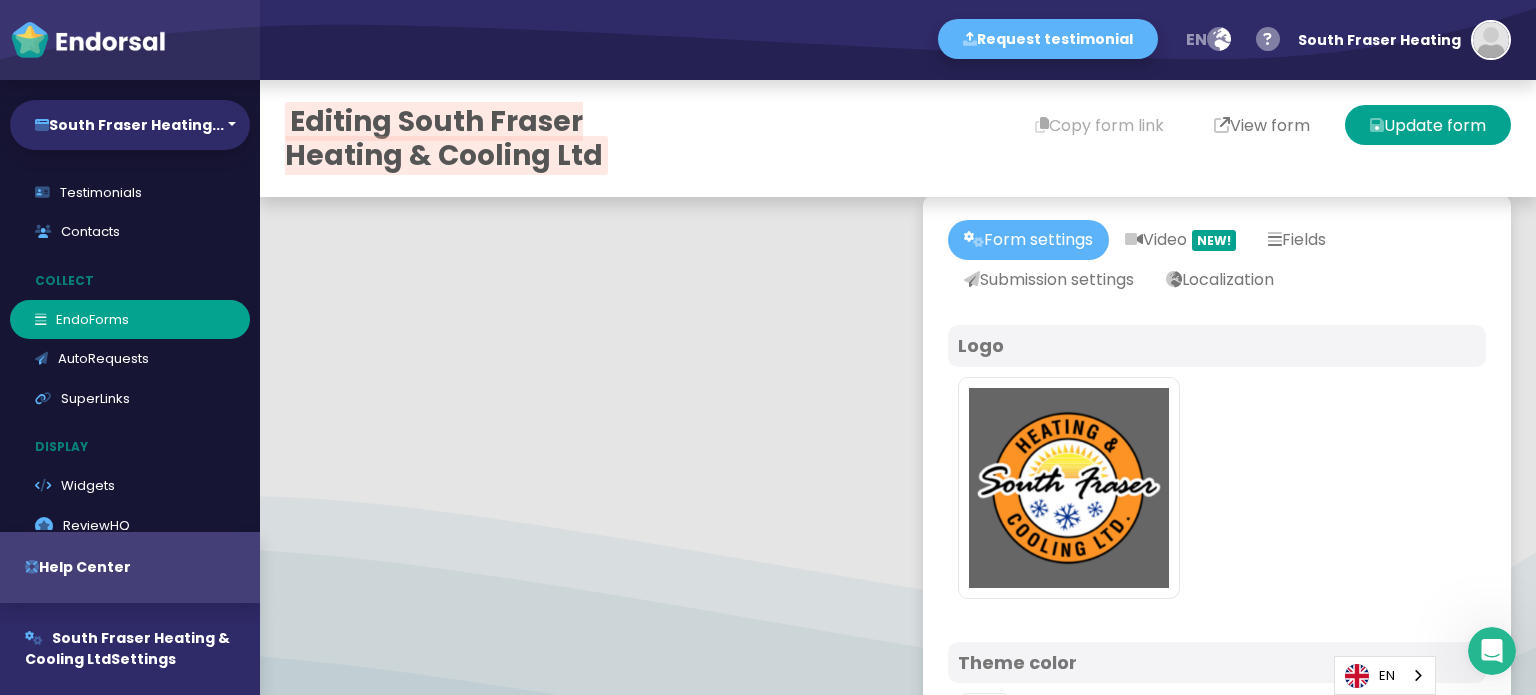click on "View form" at bounding box center [1262, 125] 